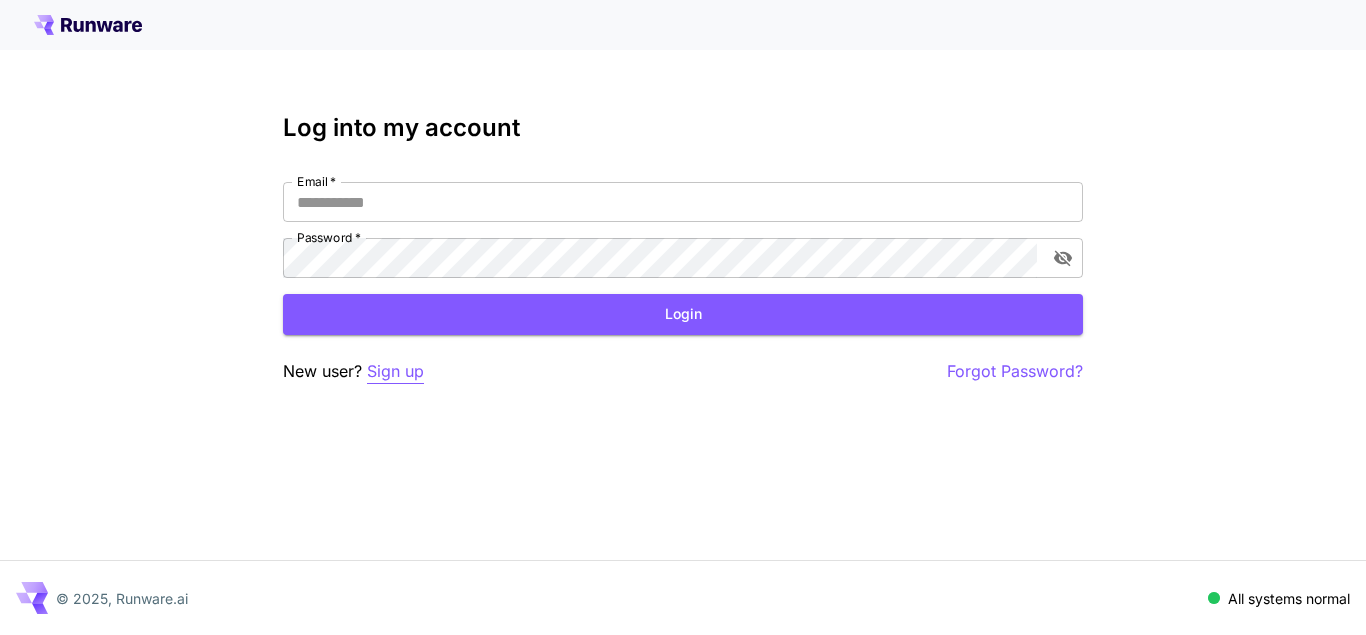 scroll, scrollTop: 0, scrollLeft: 0, axis: both 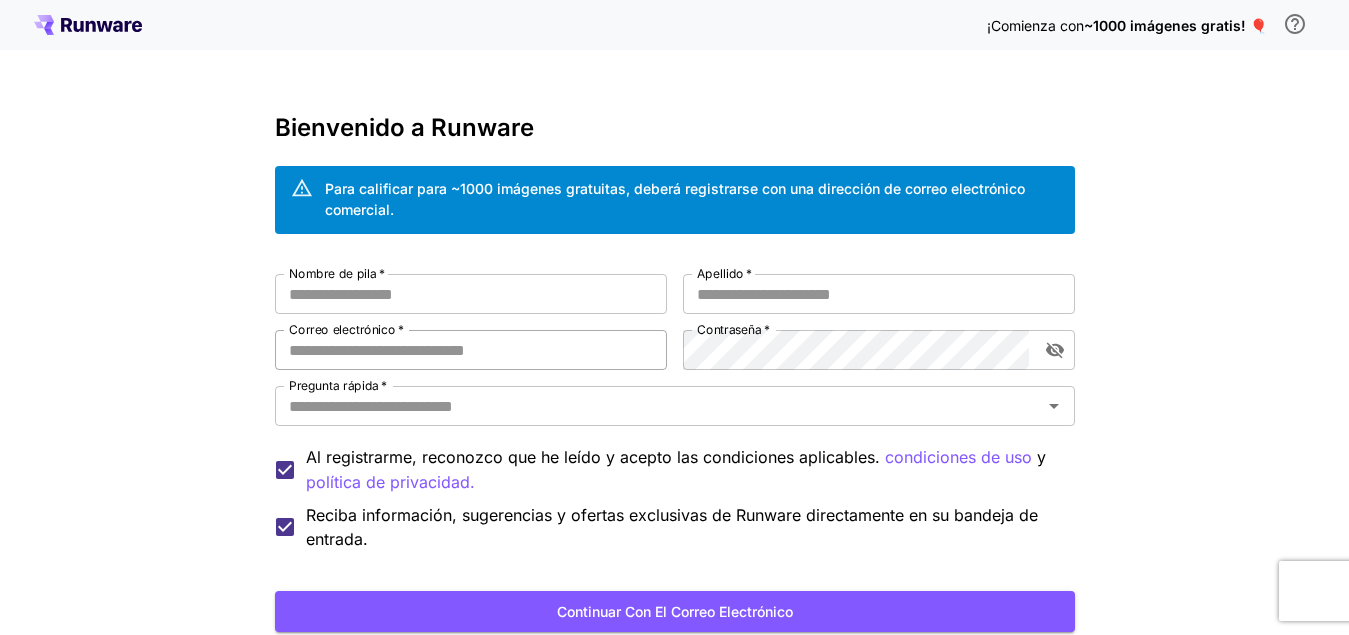click on "Correo electrónico    *" at bounding box center (471, 350) 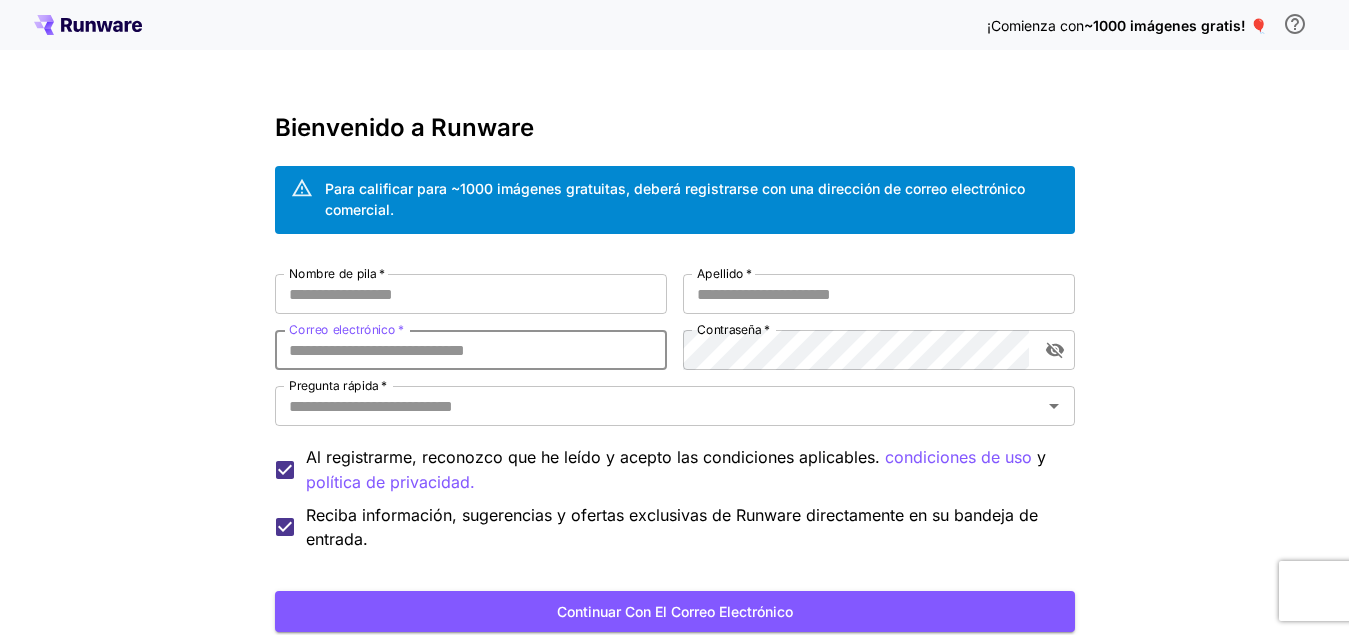 paste on "**********" 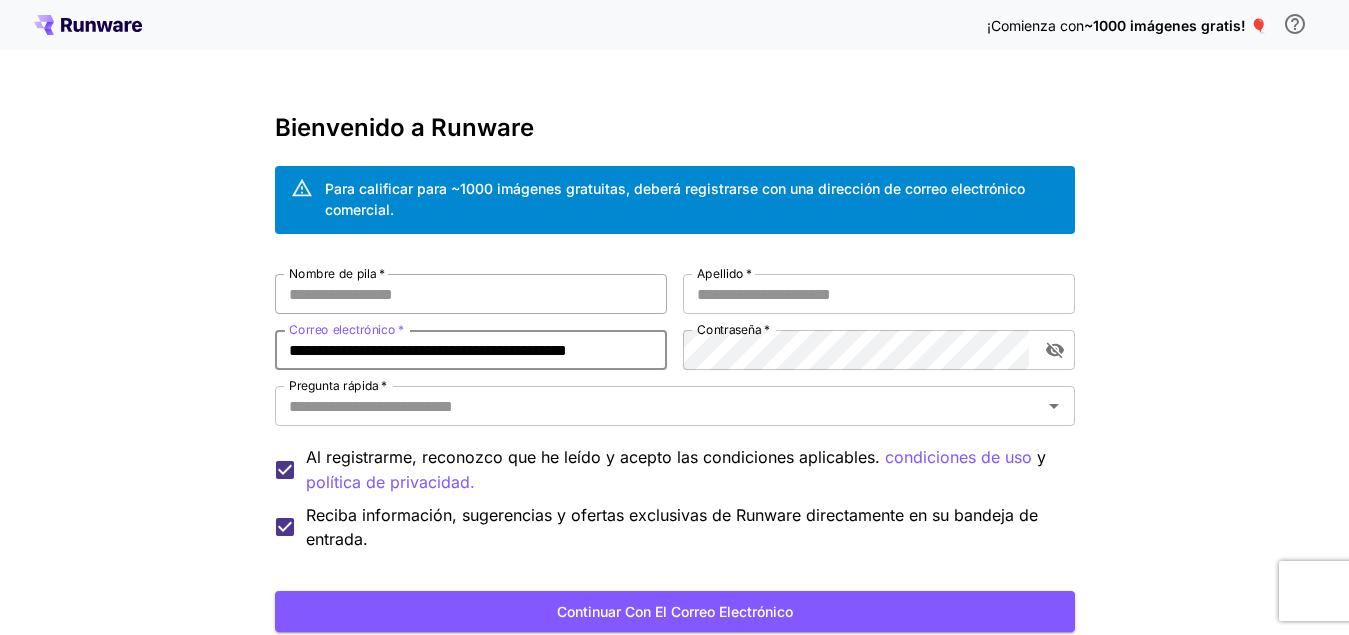 type on "**********" 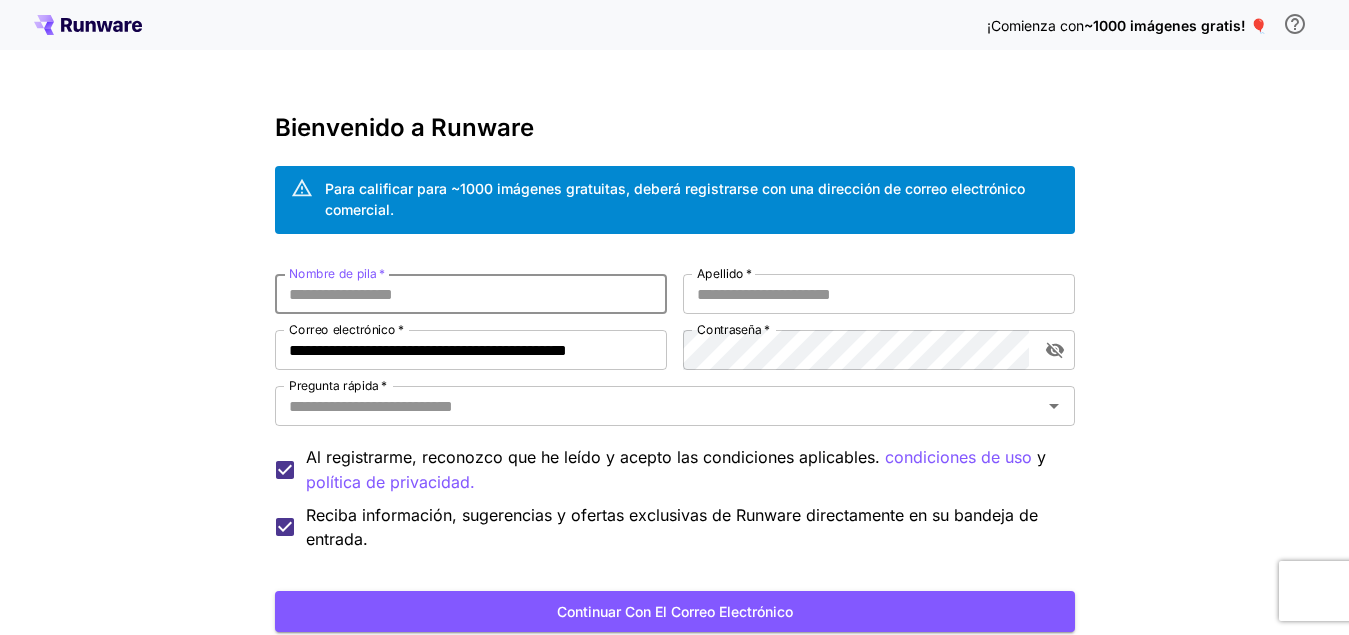 click on "Nombre de pila    *" at bounding box center (471, 294) 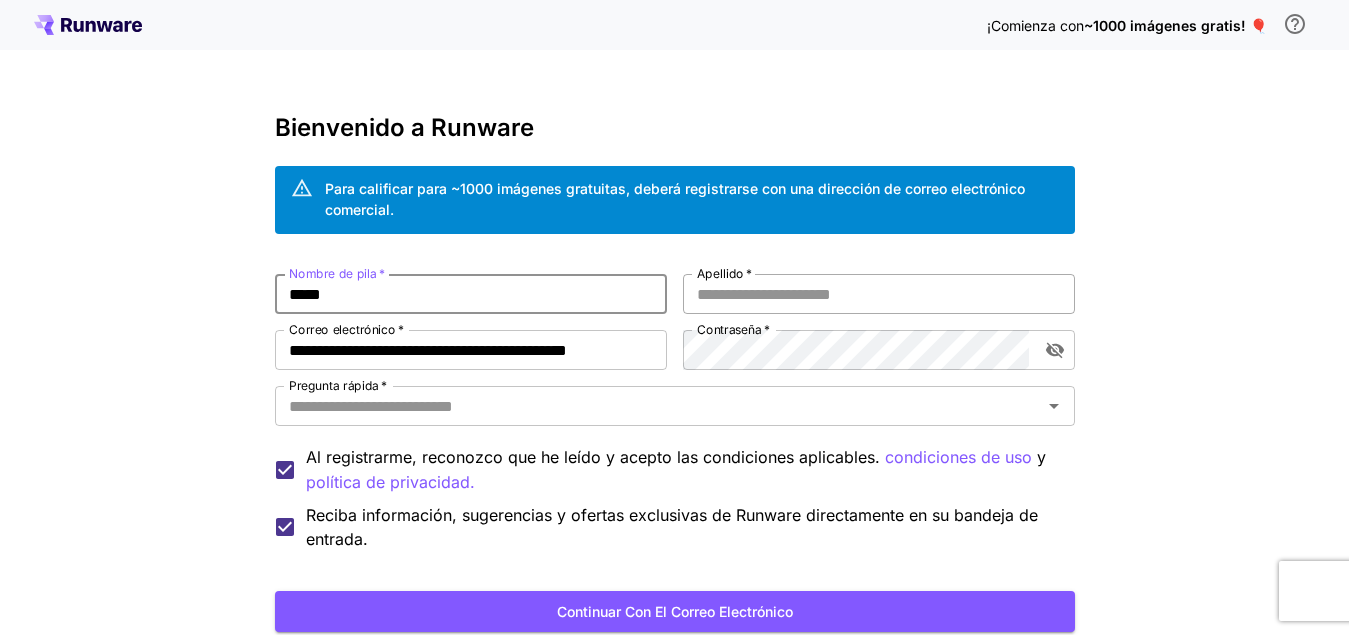 type on "*****" 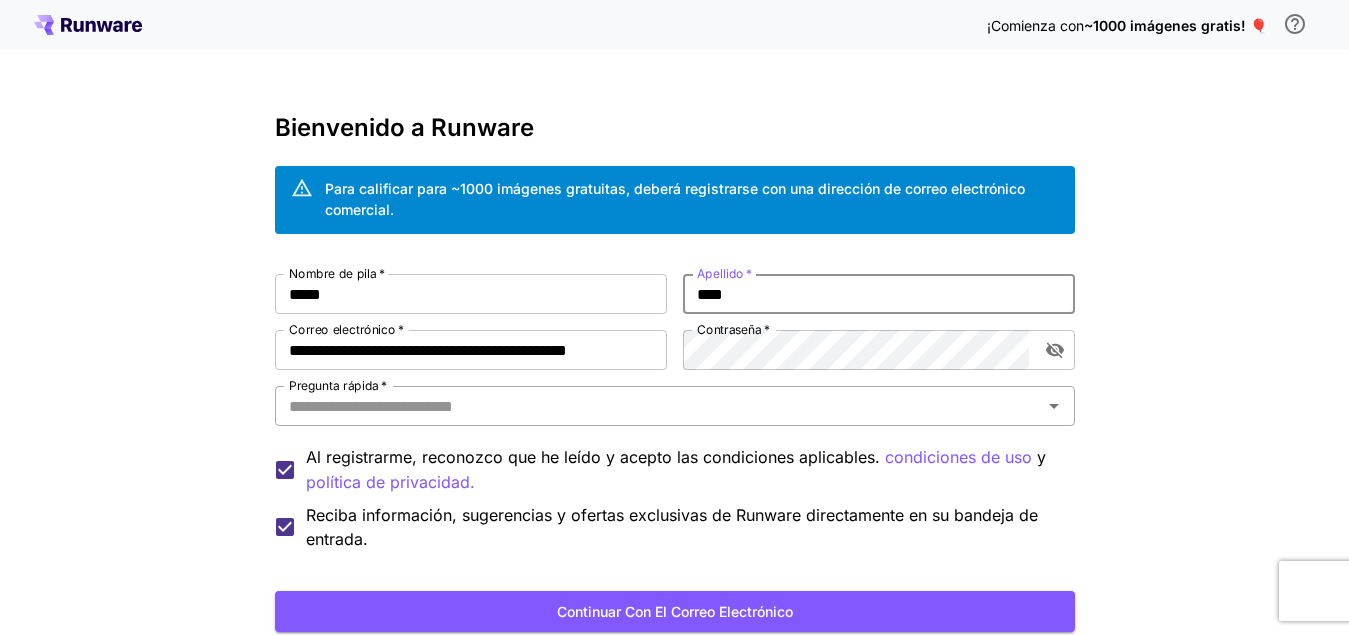 type on "****" 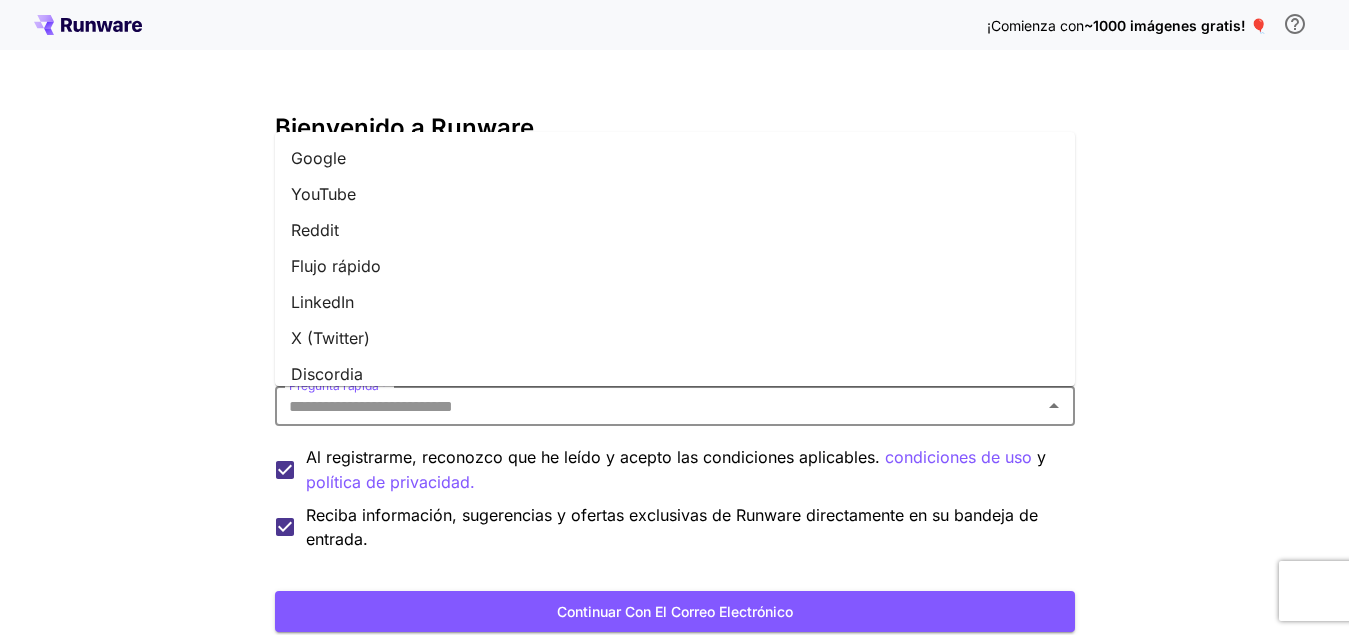 click on "Reddit" at bounding box center [315, 230] 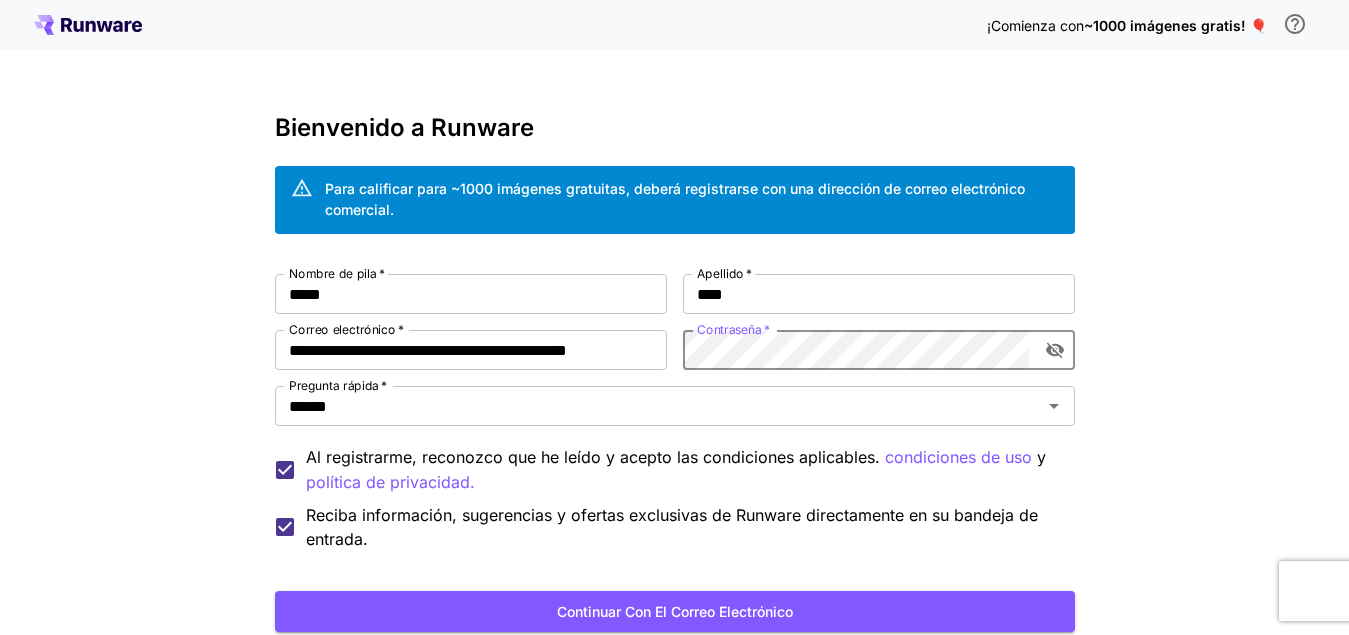 scroll, scrollTop: 145, scrollLeft: 0, axis: vertical 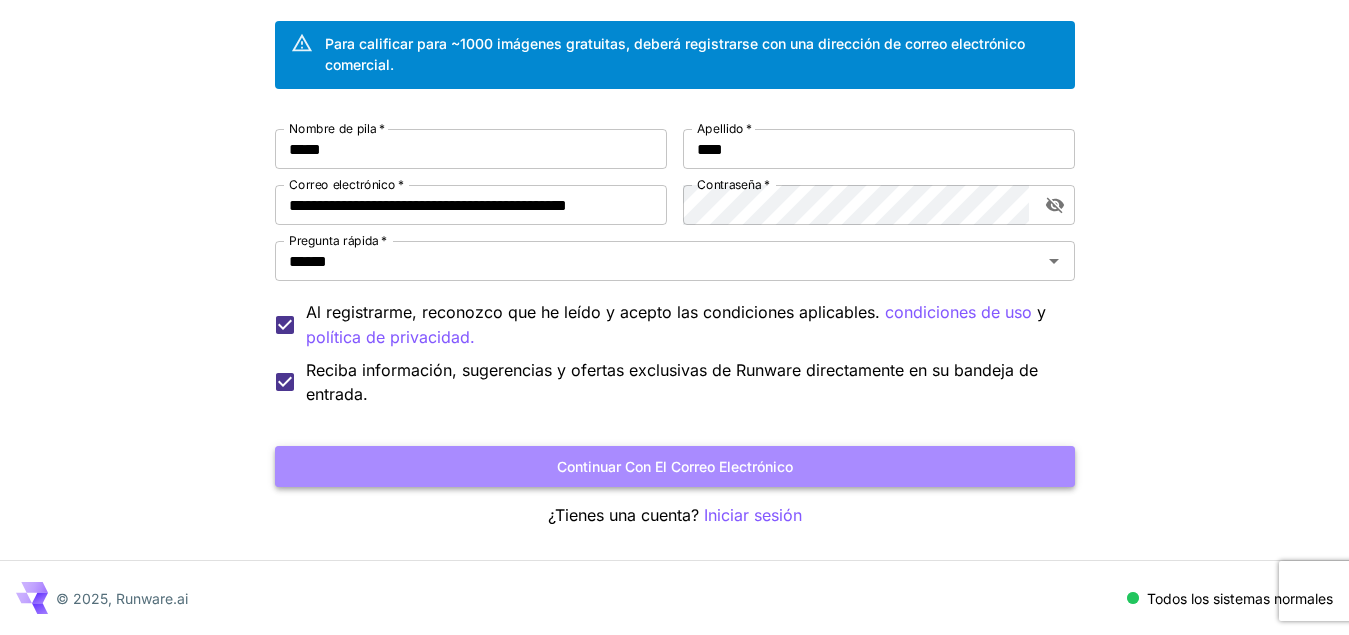 click on "Continuar con el correo electrónico" at bounding box center (675, 466) 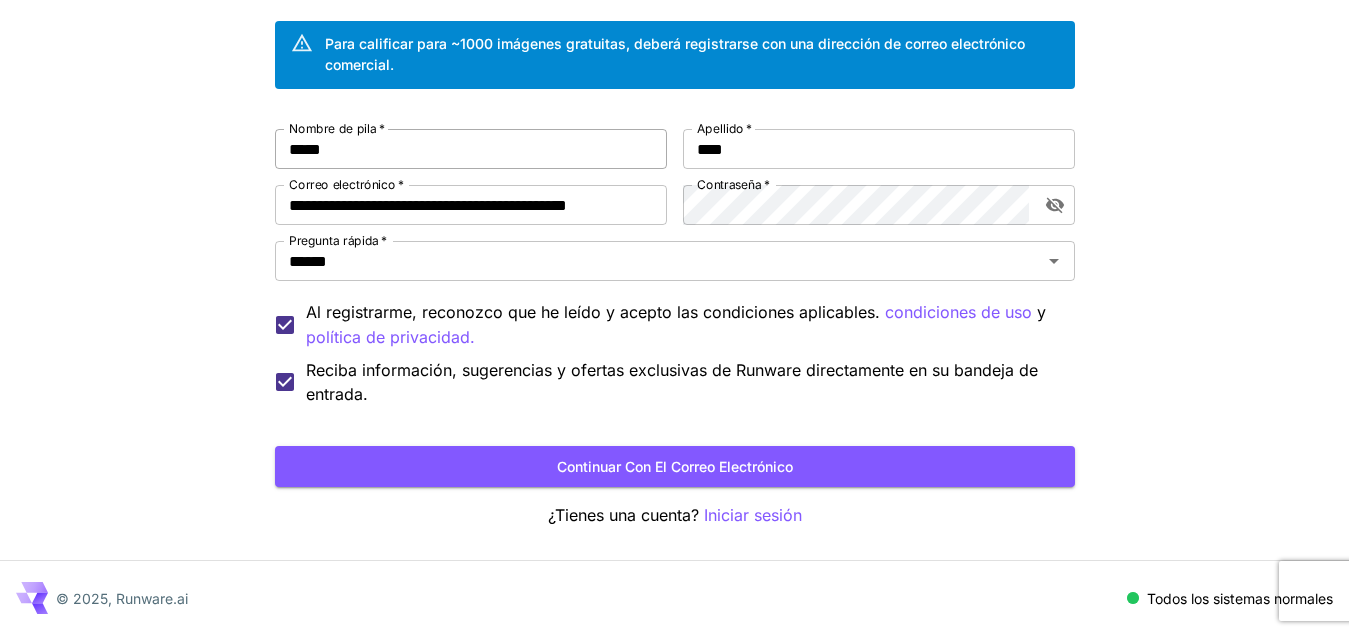 scroll, scrollTop: 0, scrollLeft: 0, axis: both 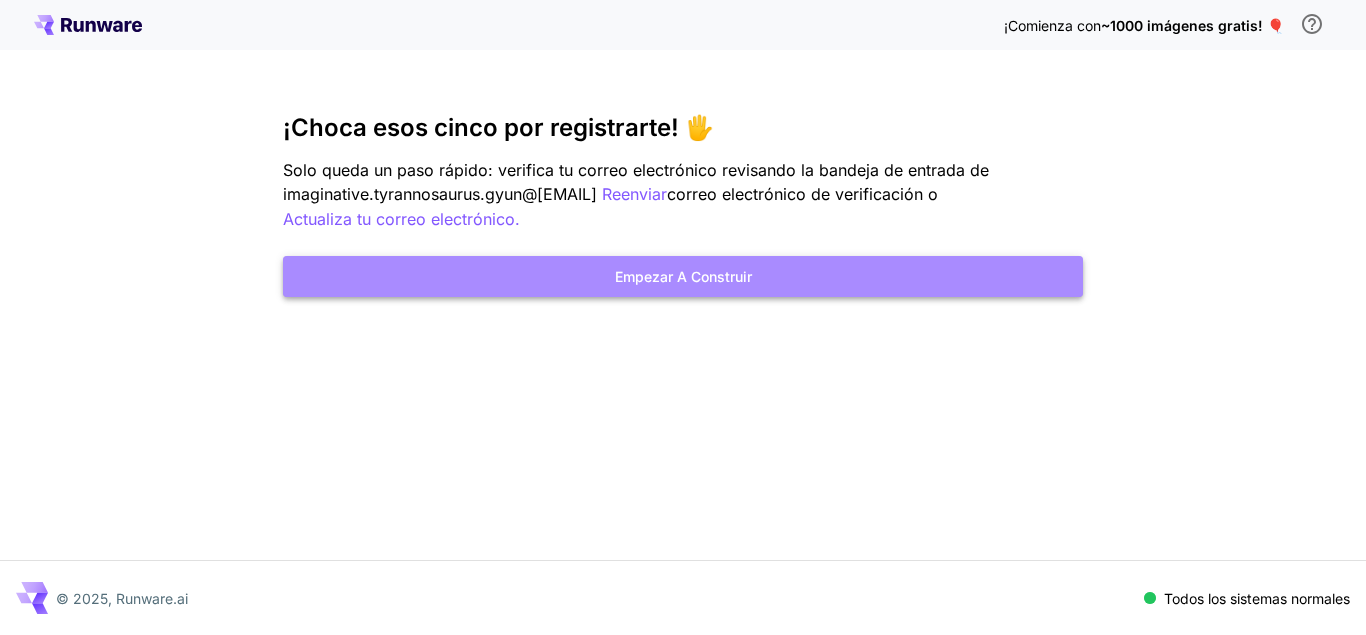 click on "Empezar a construir" at bounding box center [683, 276] 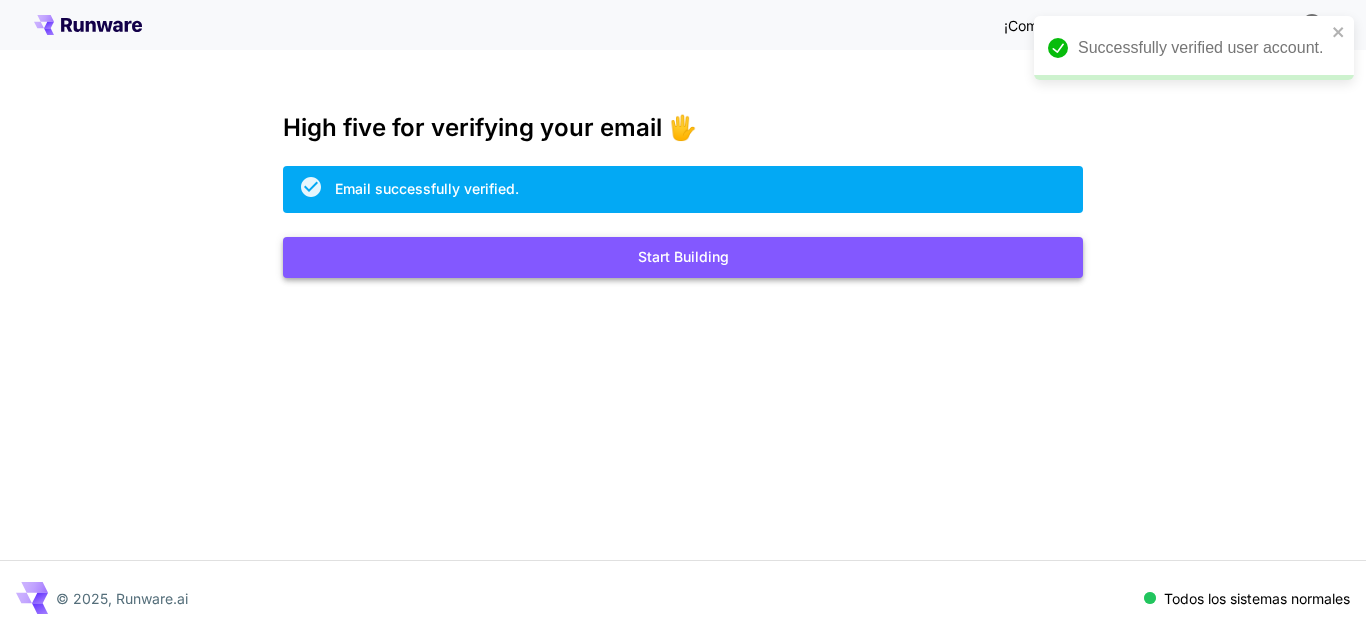 scroll, scrollTop: 0, scrollLeft: 0, axis: both 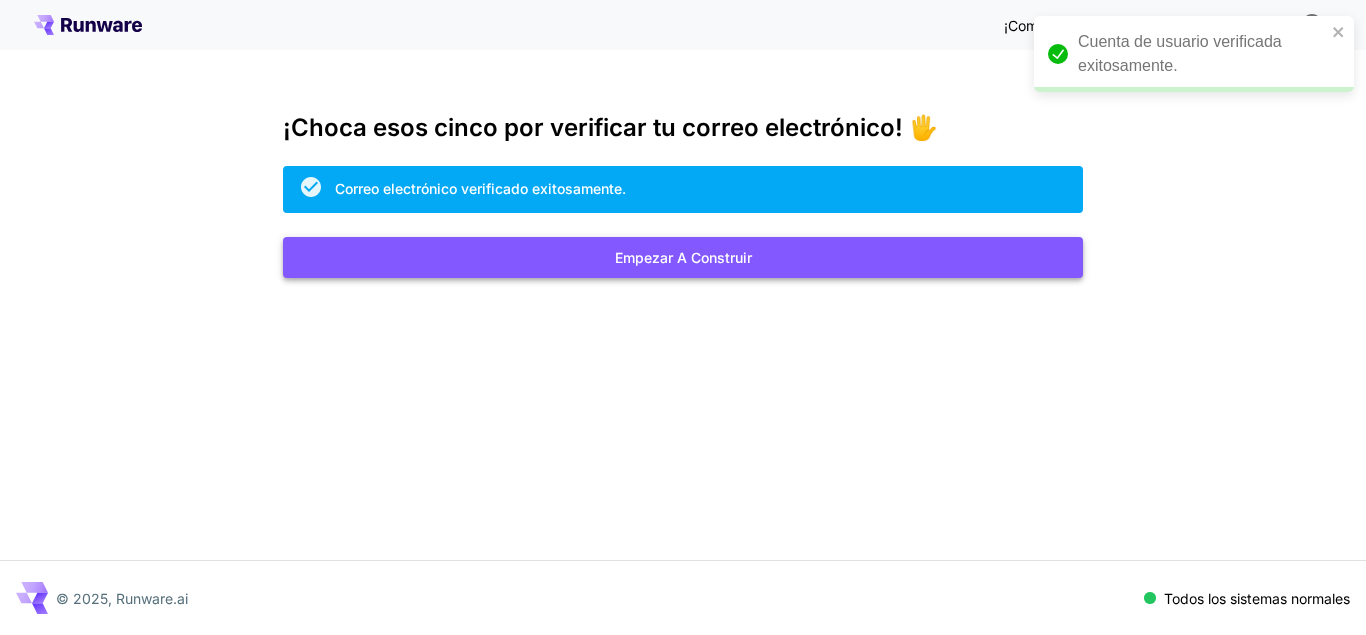 click on "Empezar a construir" at bounding box center (683, 257) 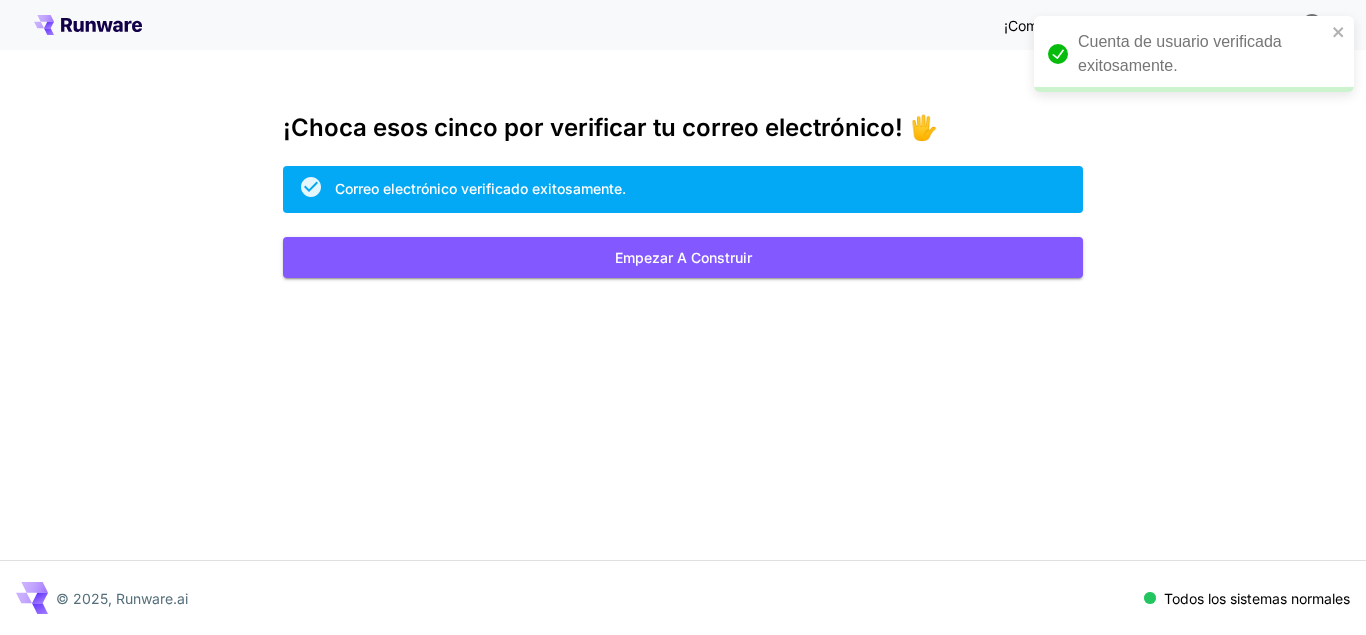 scroll, scrollTop: 0, scrollLeft: 0, axis: both 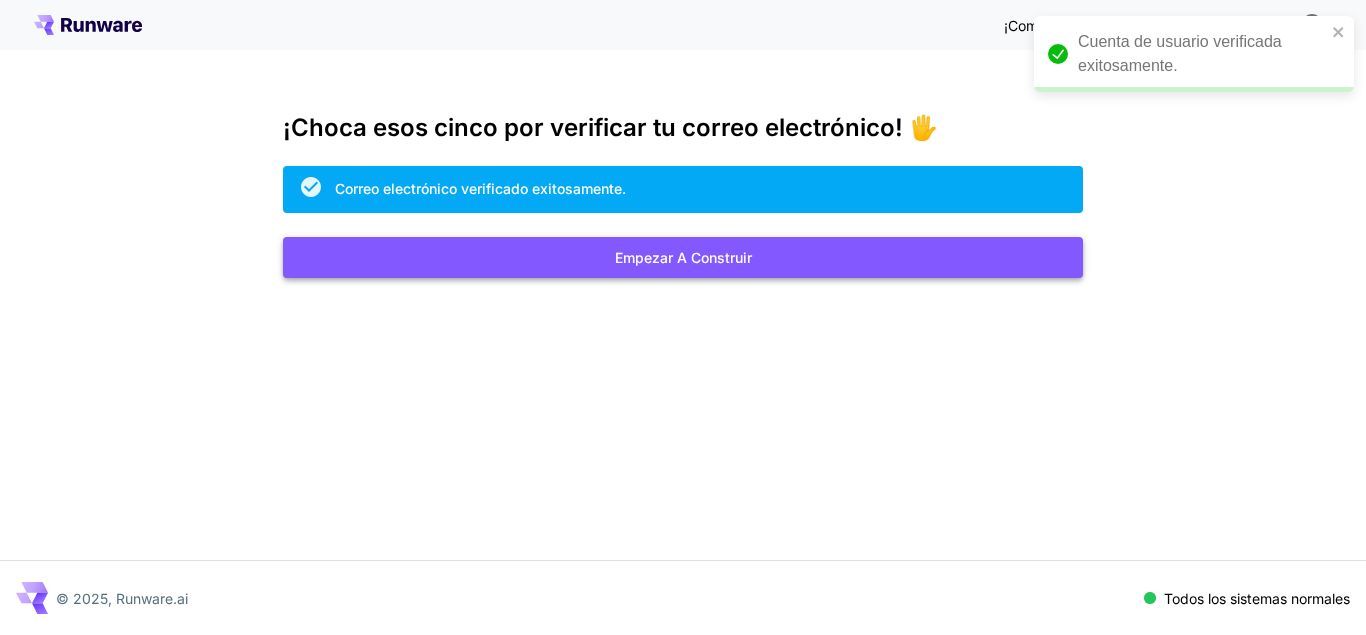 click on "Empezar a construir" at bounding box center (683, 257) 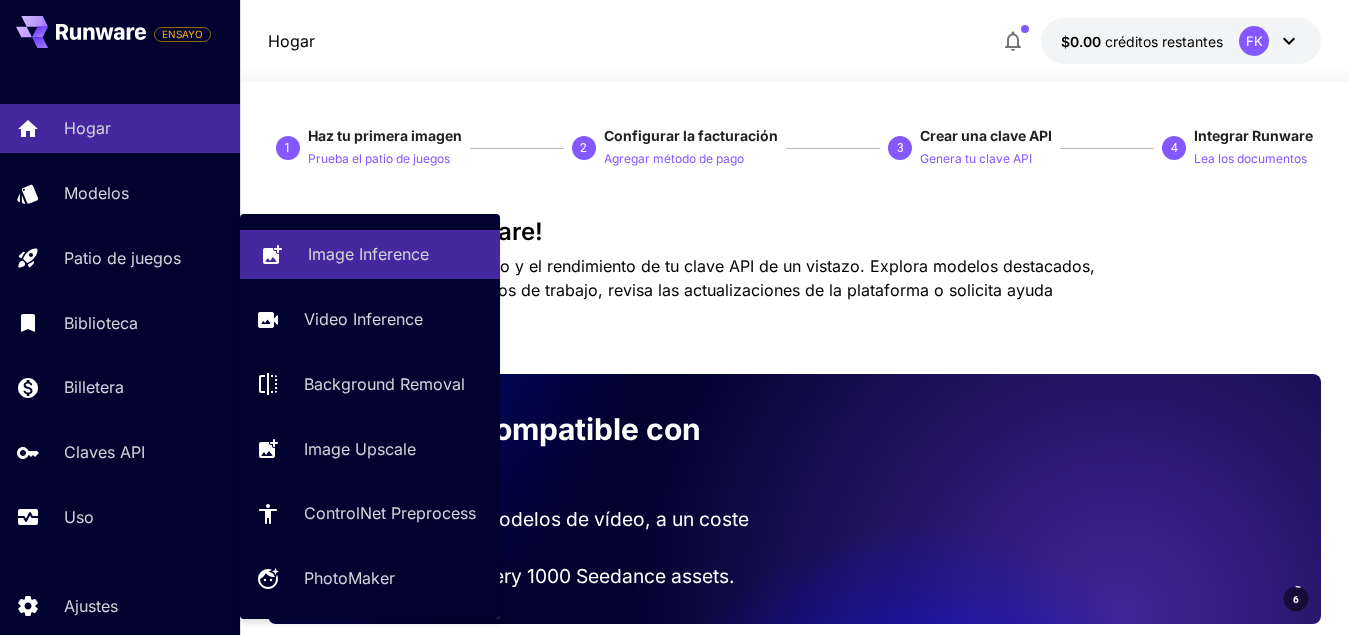 click on "Image Inference" at bounding box center [368, 254] 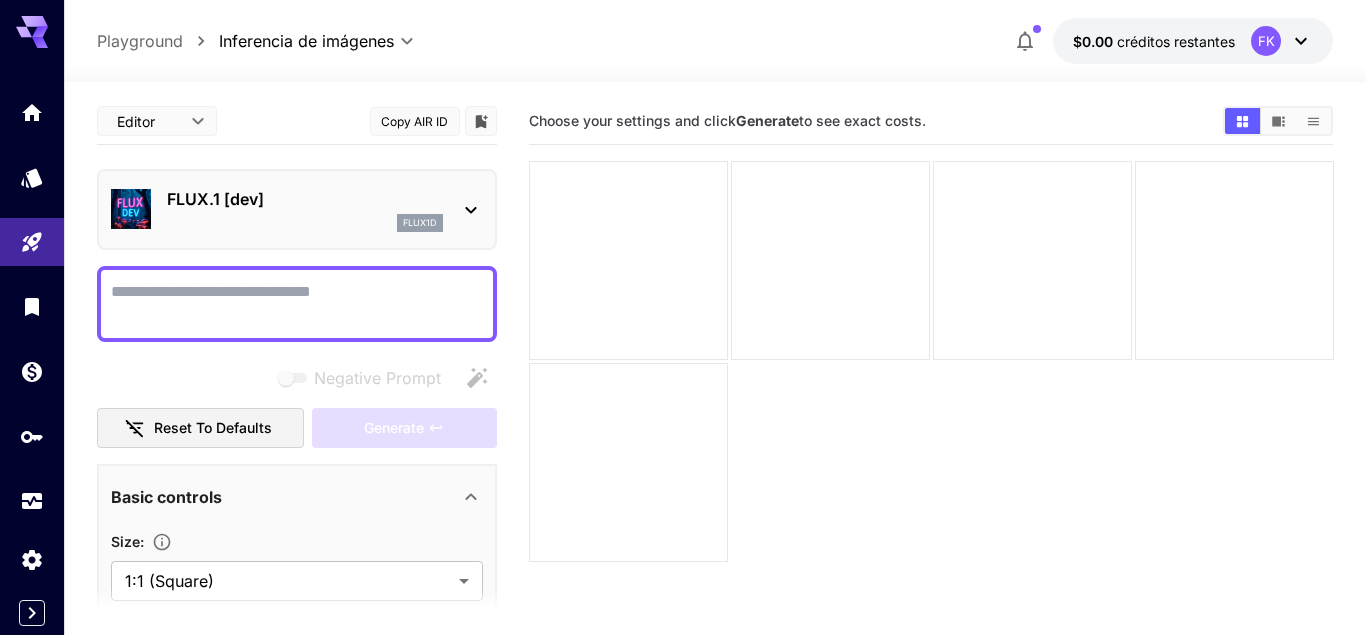 type on "**********" 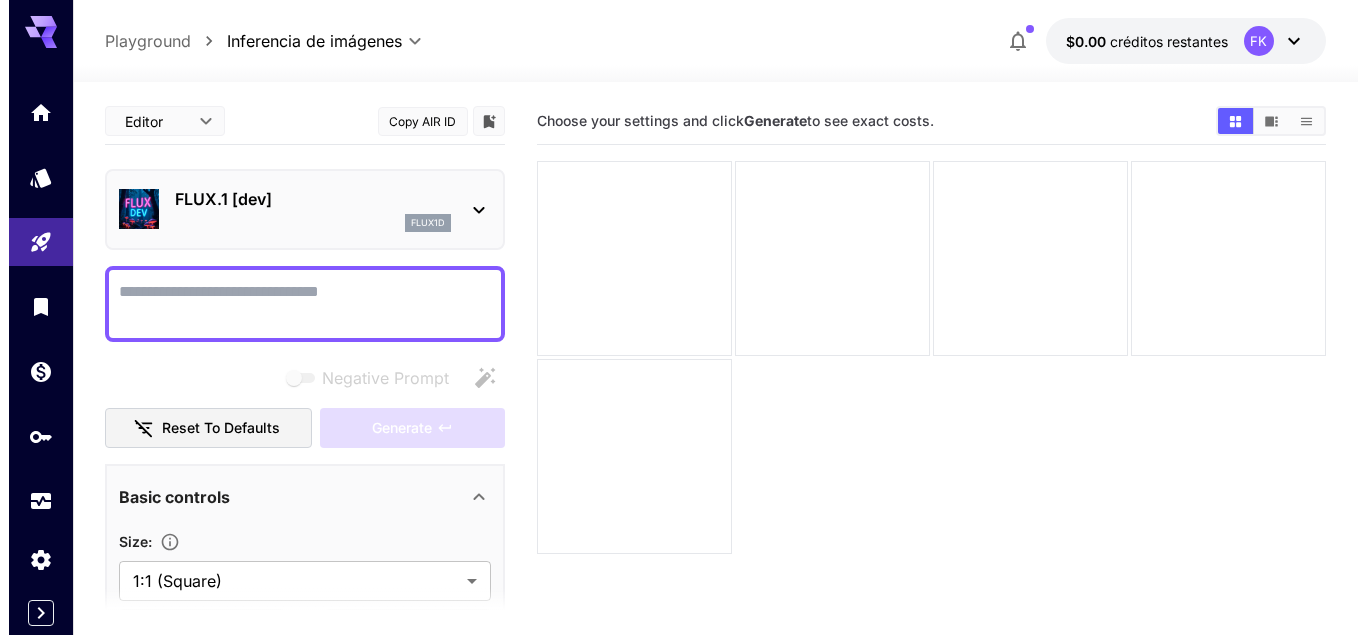 scroll, scrollTop: 0, scrollLeft: 0, axis: both 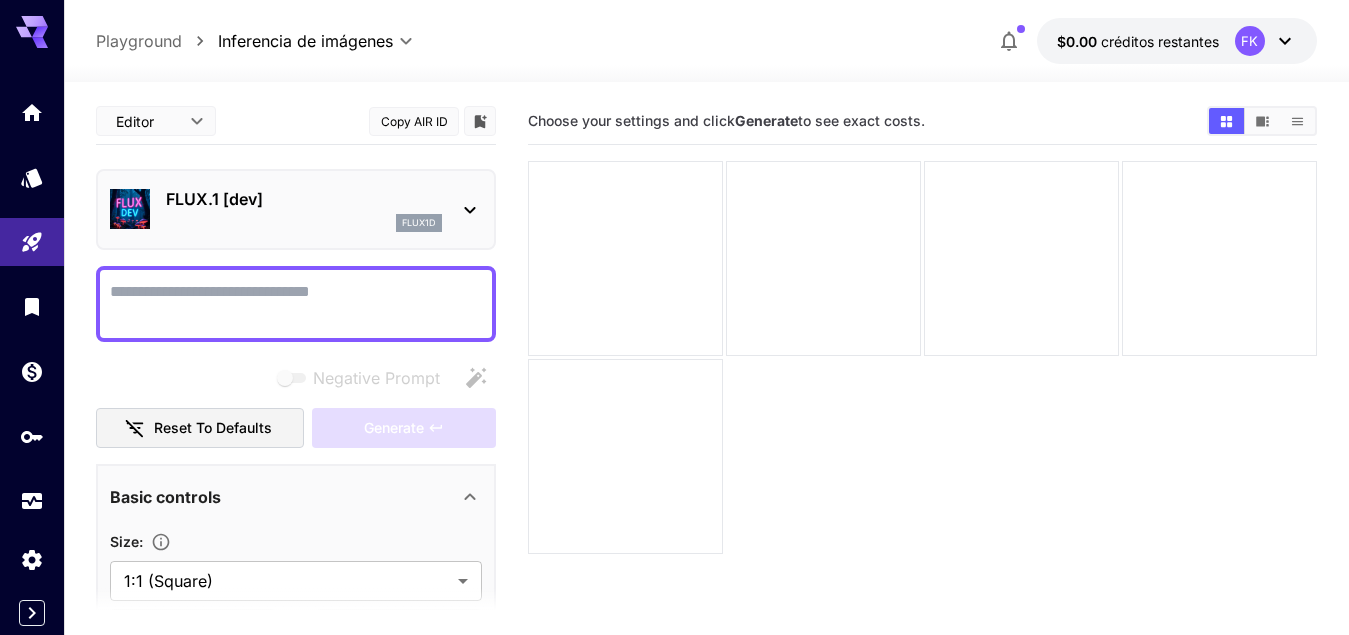 click 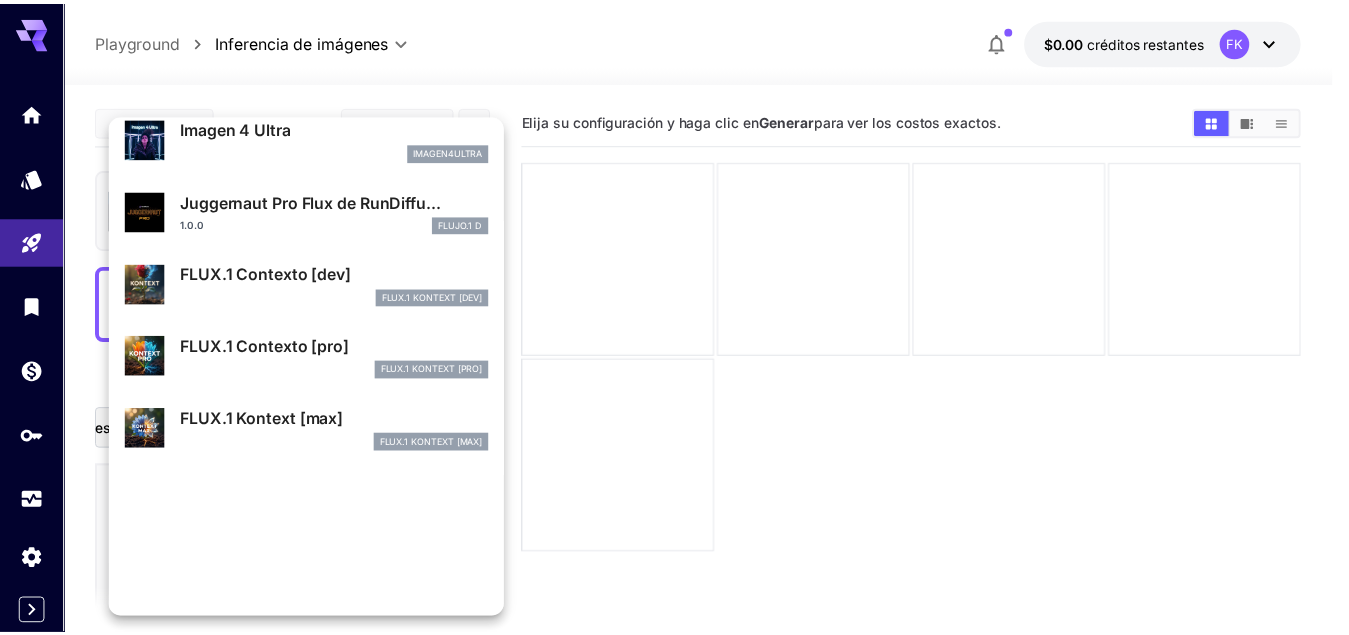 scroll, scrollTop: 669, scrollLeft: 0, axis: vertical 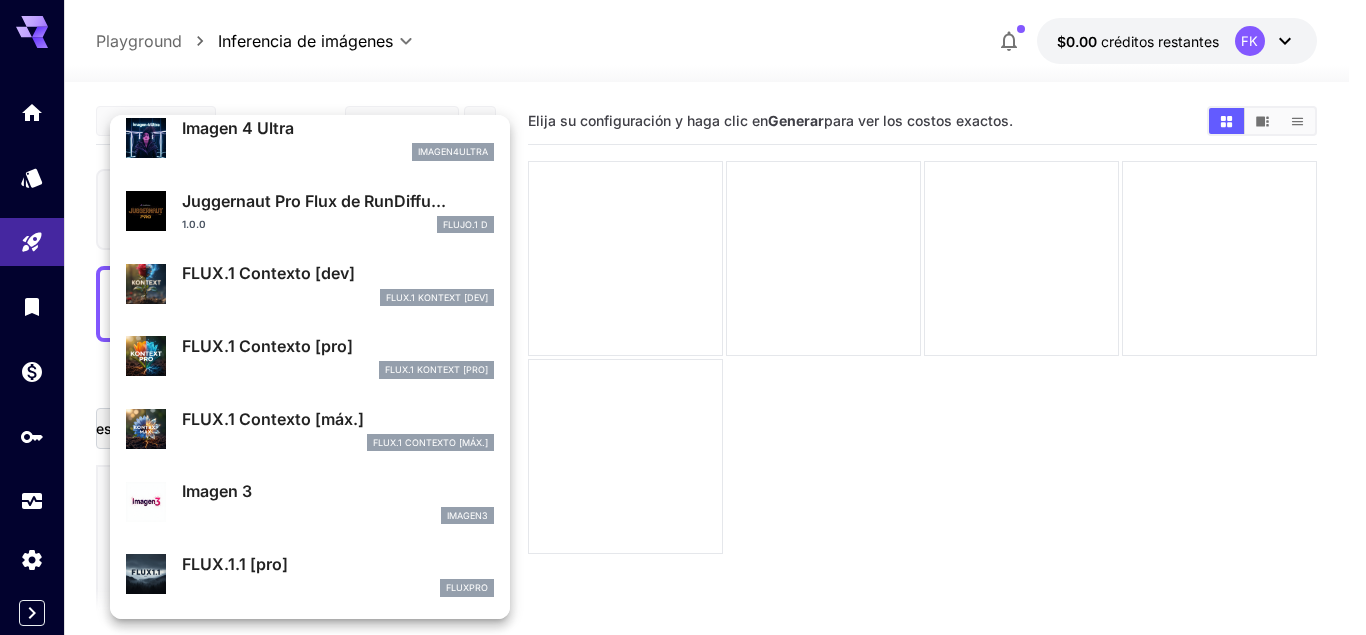 click on "FLUX.1 Contexto [máx.]" at bounding box center (273, 419) 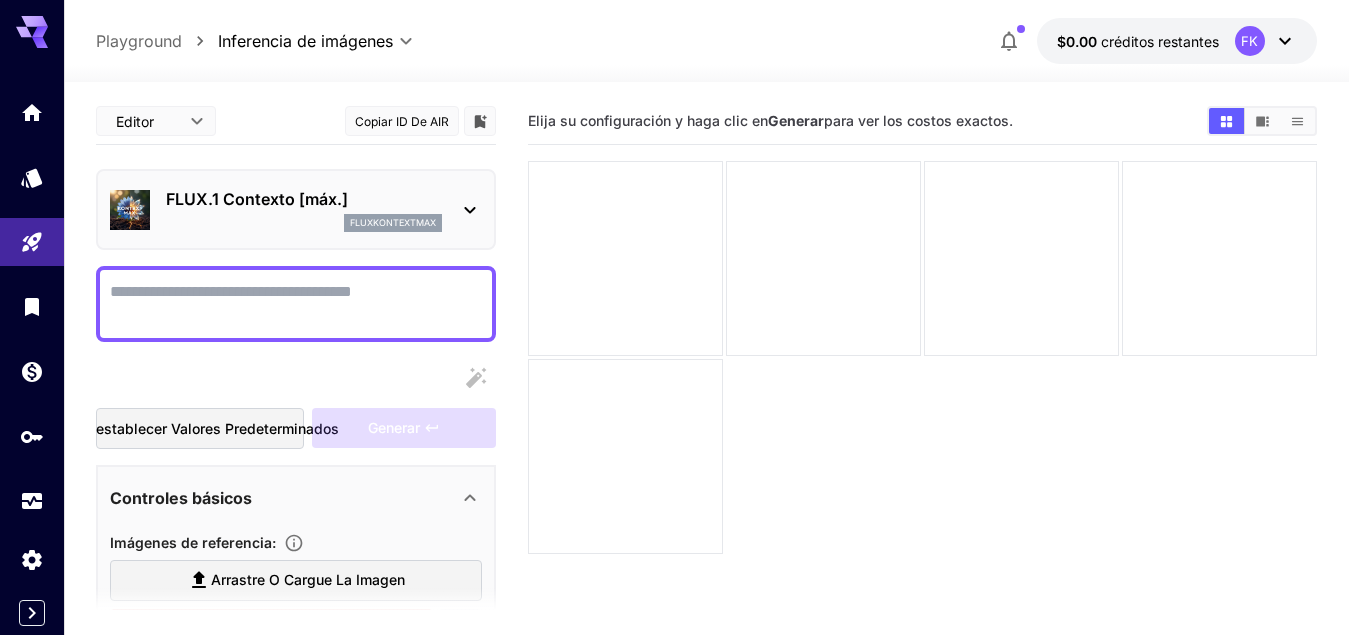 scroll, scrollTop: 167, scrollLeft: 0, axis: vertical 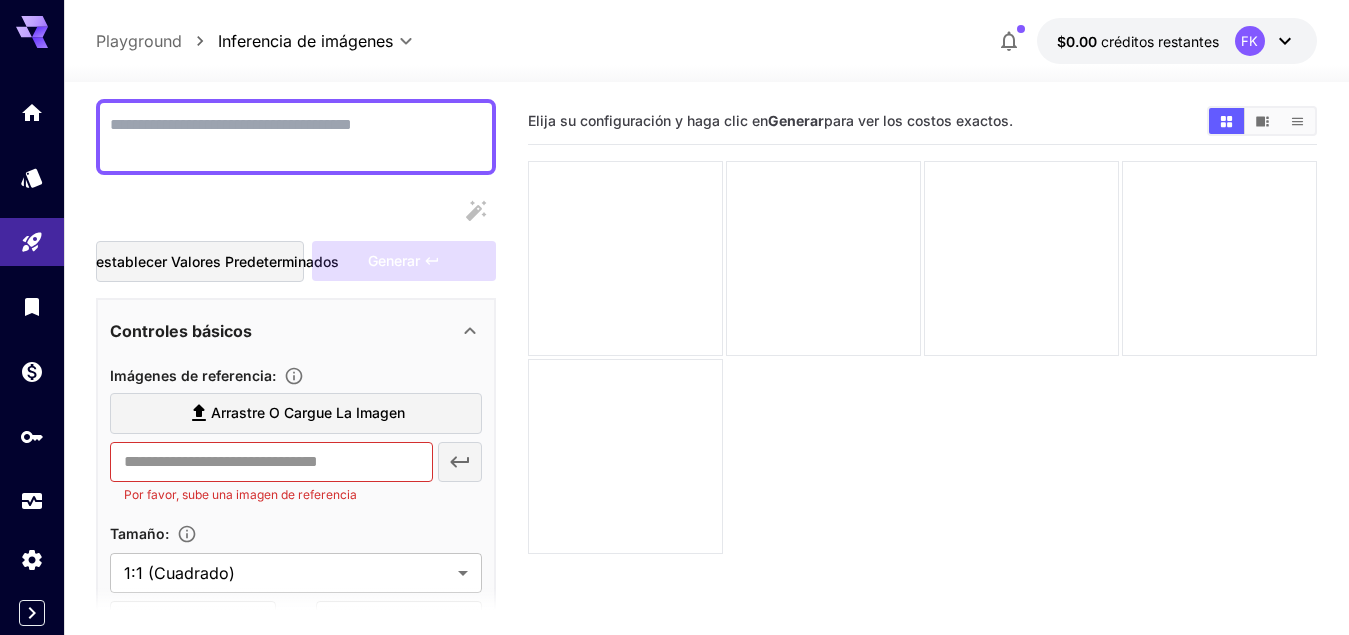 click on "Arrastre o cargue la imagen" at bounding box center (308, 413) 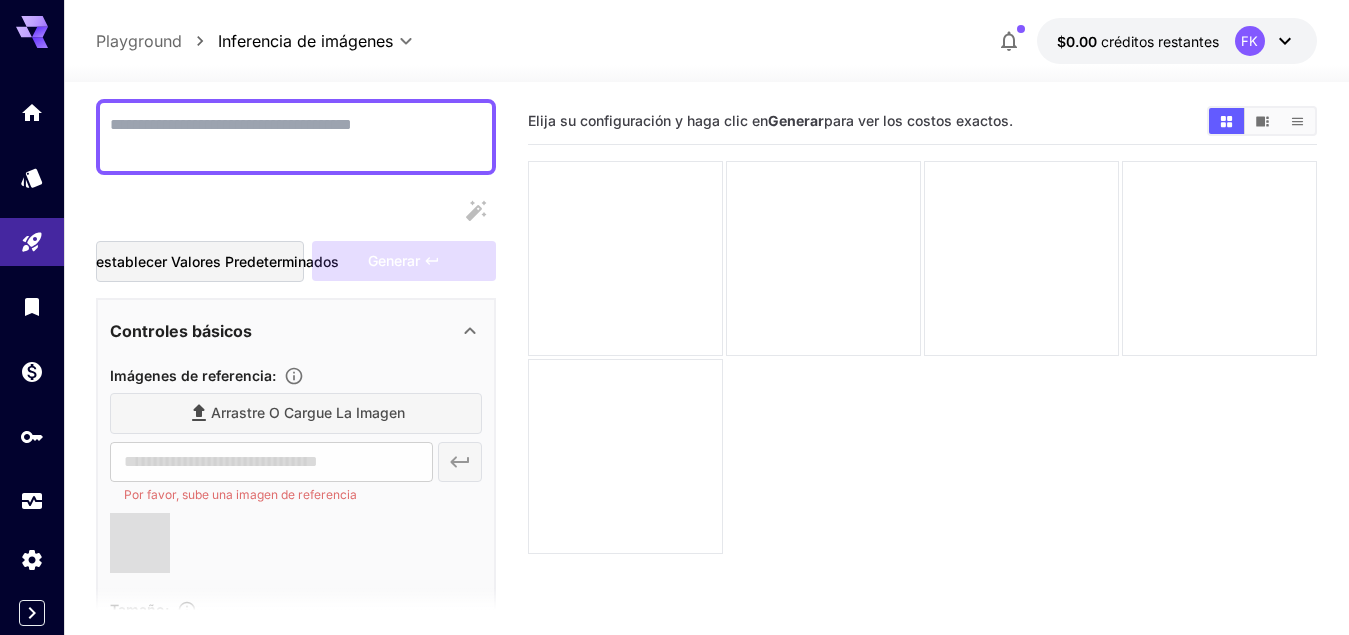 type on "**********" 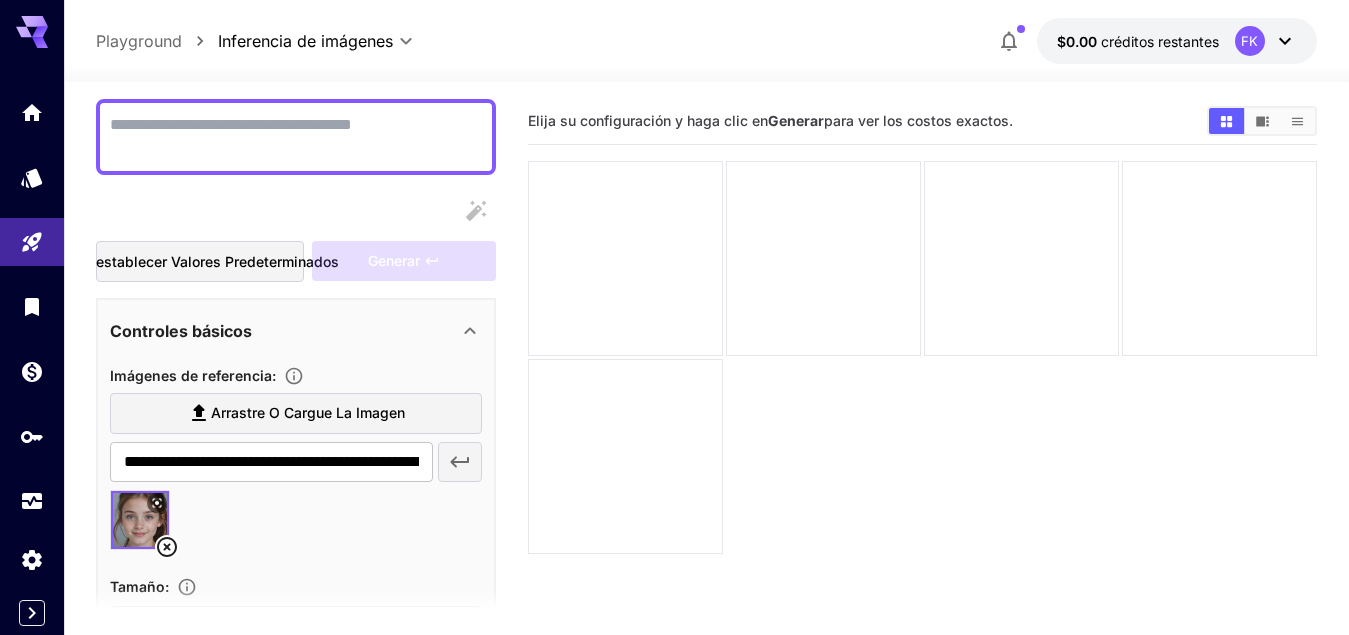 scroll, scrollTop: 158, scrollLeft: 0, axis: vertical 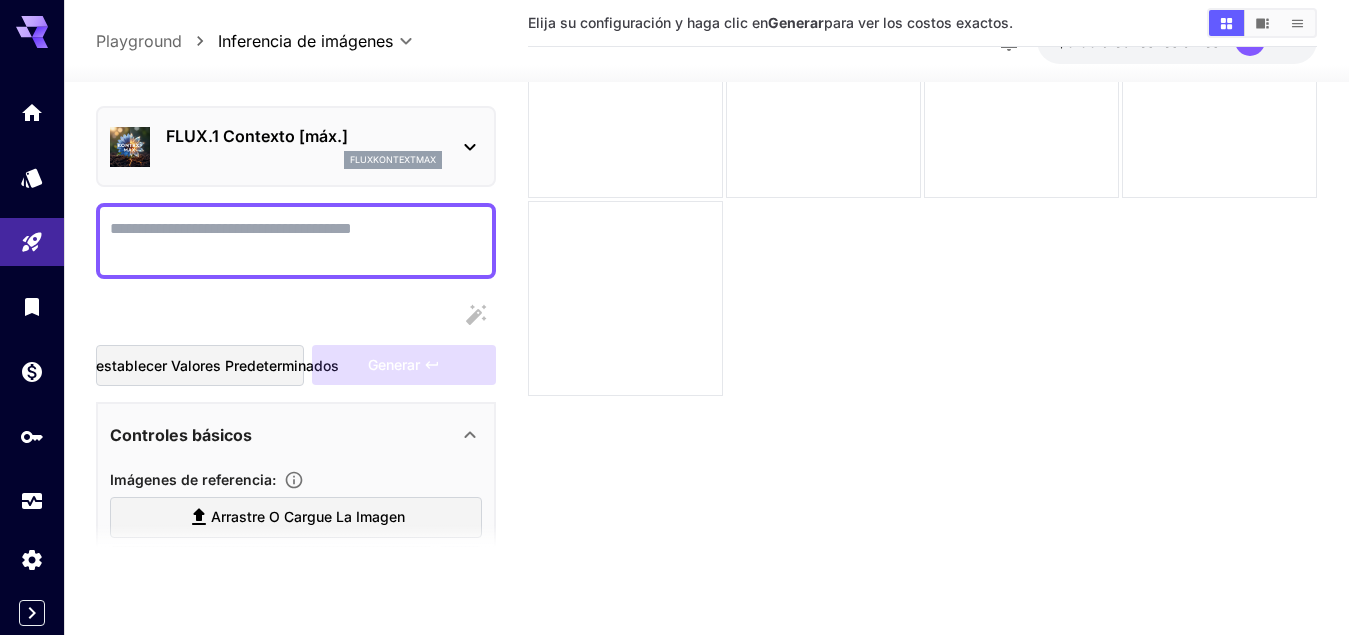 click on "Display cost in response" at bounding box center (296, 241) 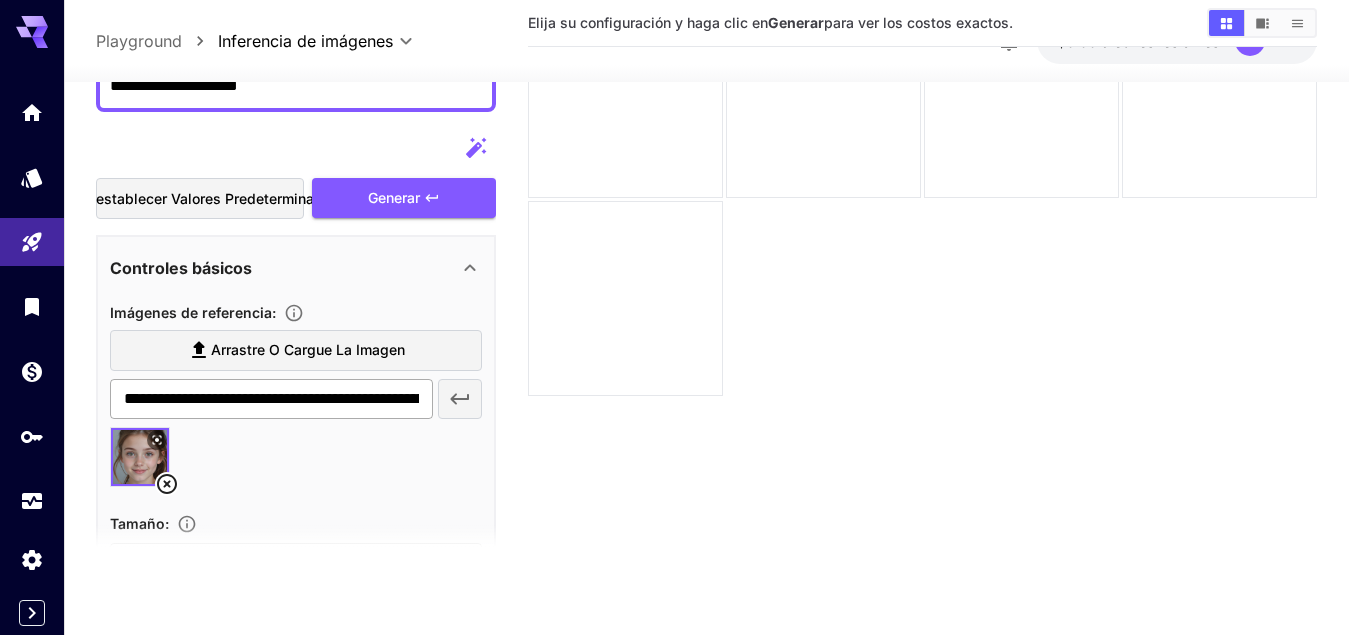 scroll, scrollTop: 500, scrollLeft: 0, axis: vertical 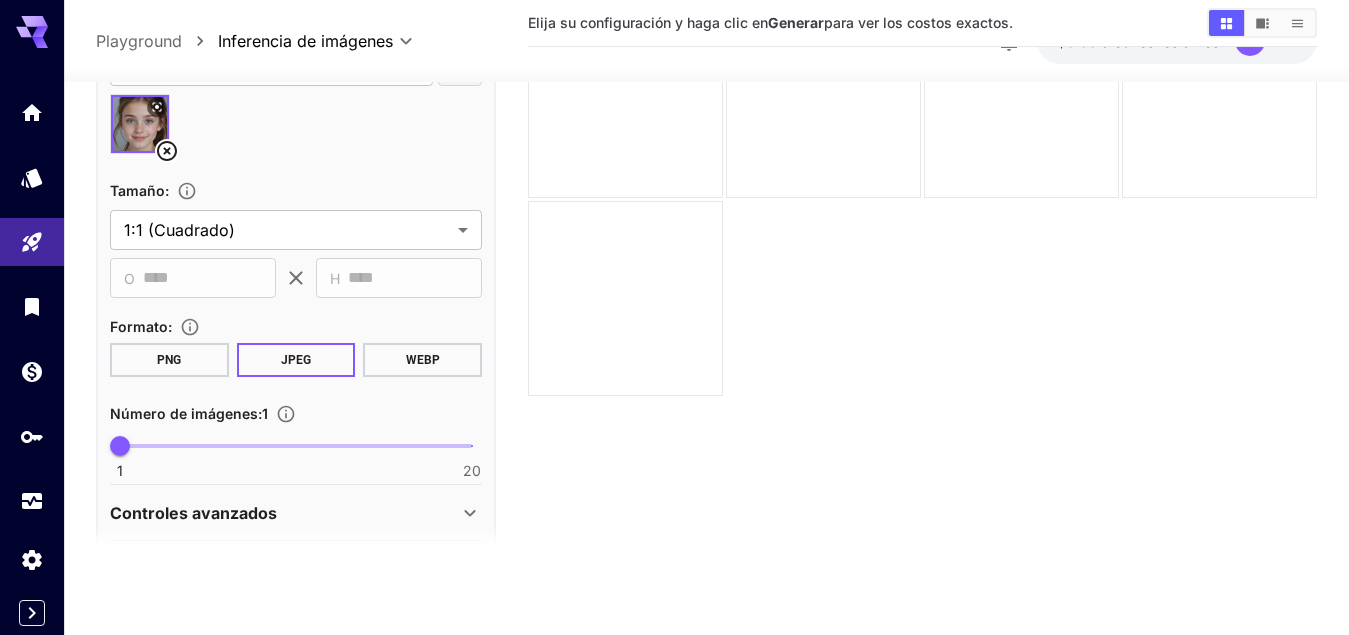 type on "**********" 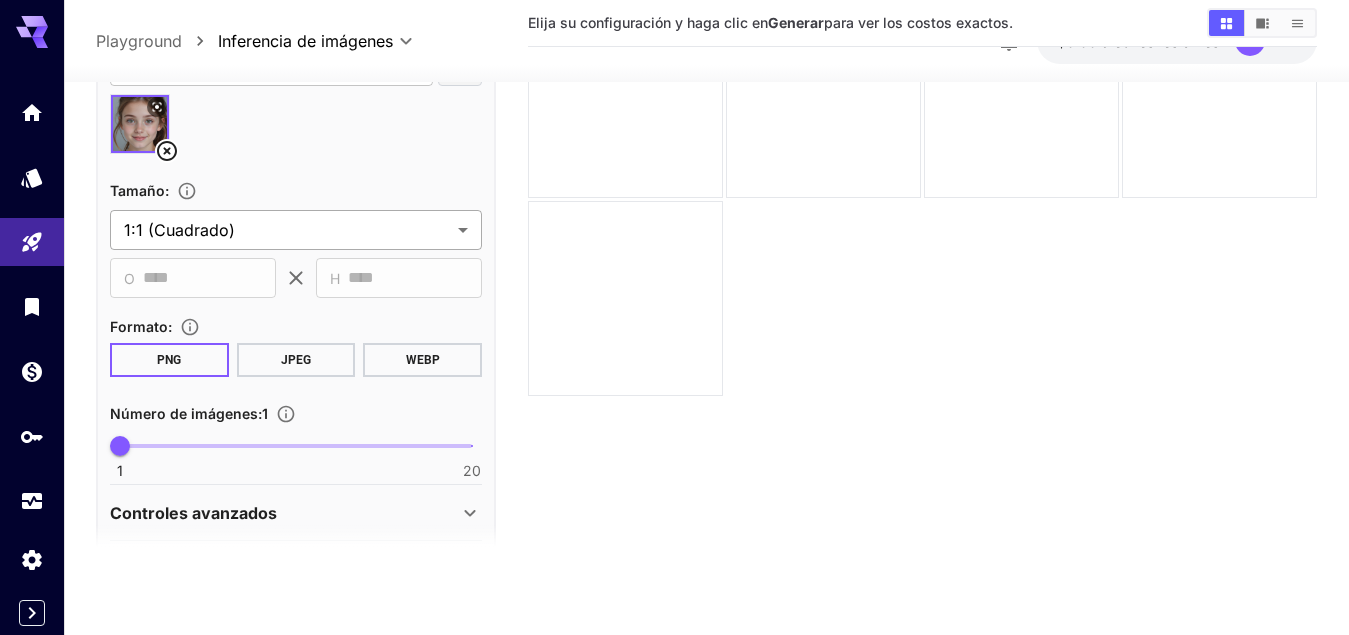click on "**********" at bounding box center (674, 238) 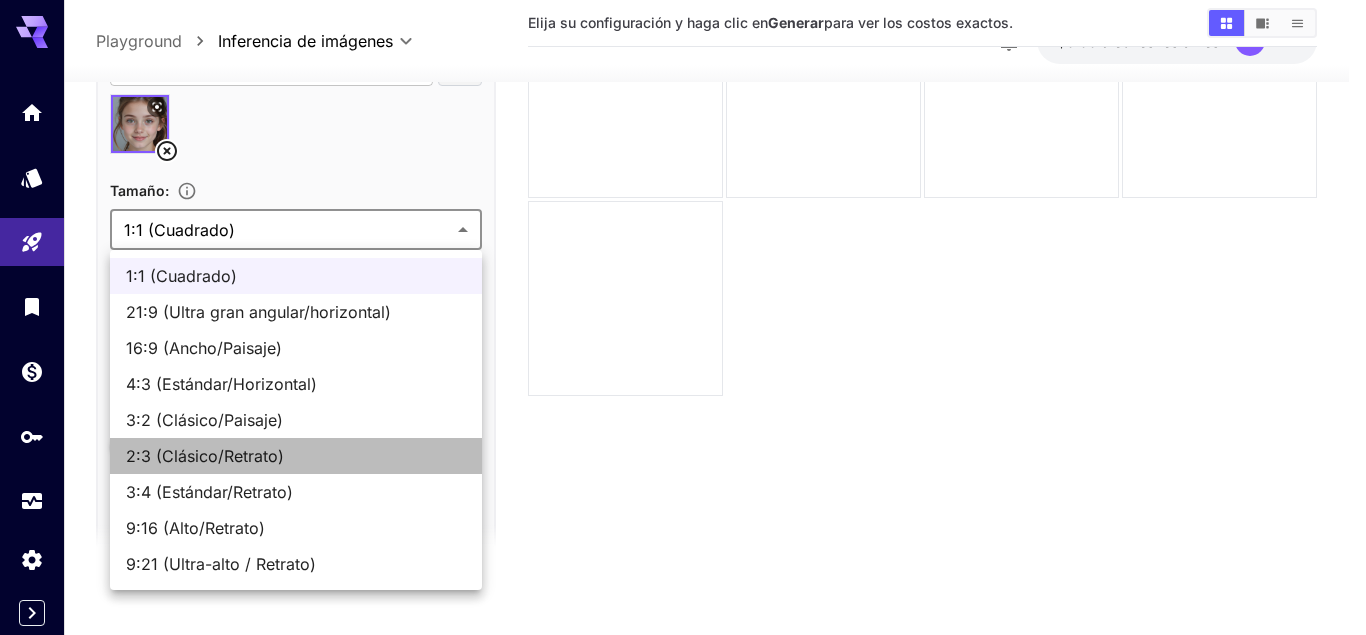 click on "2:3 (Clásico/Retrato)" at bounding box center (205, 456) 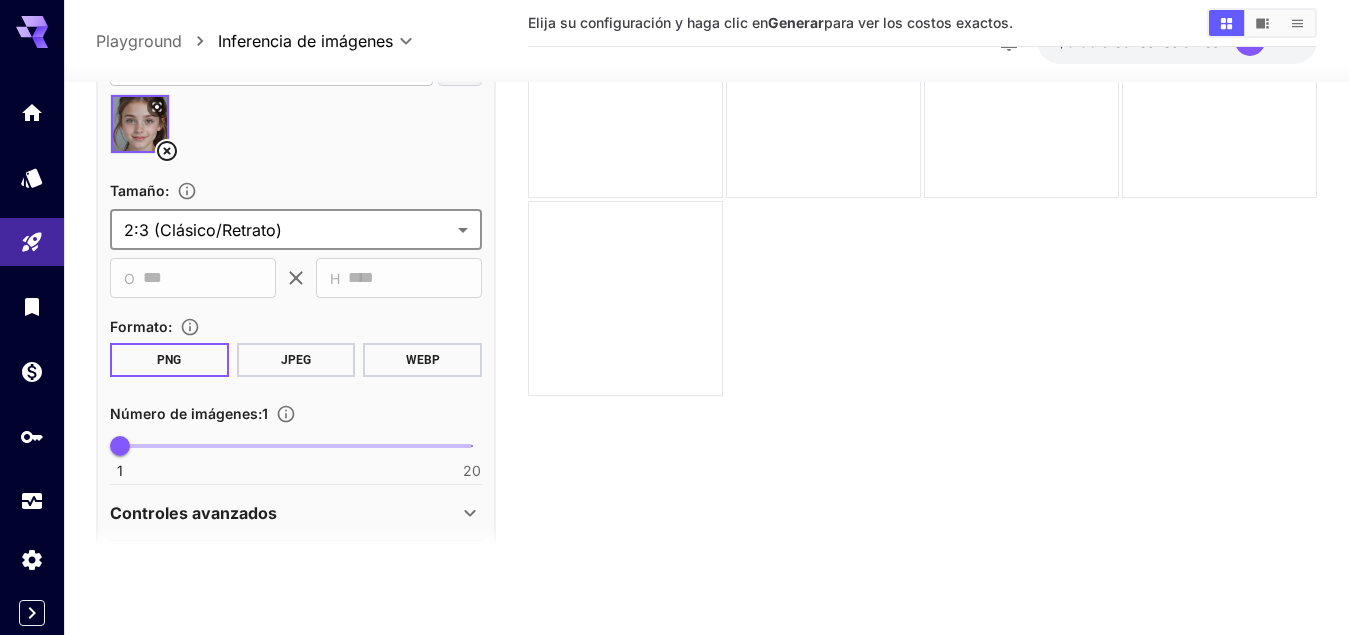 scroll, scrollTop: 572, scrollLeft: 0, axis: vertical 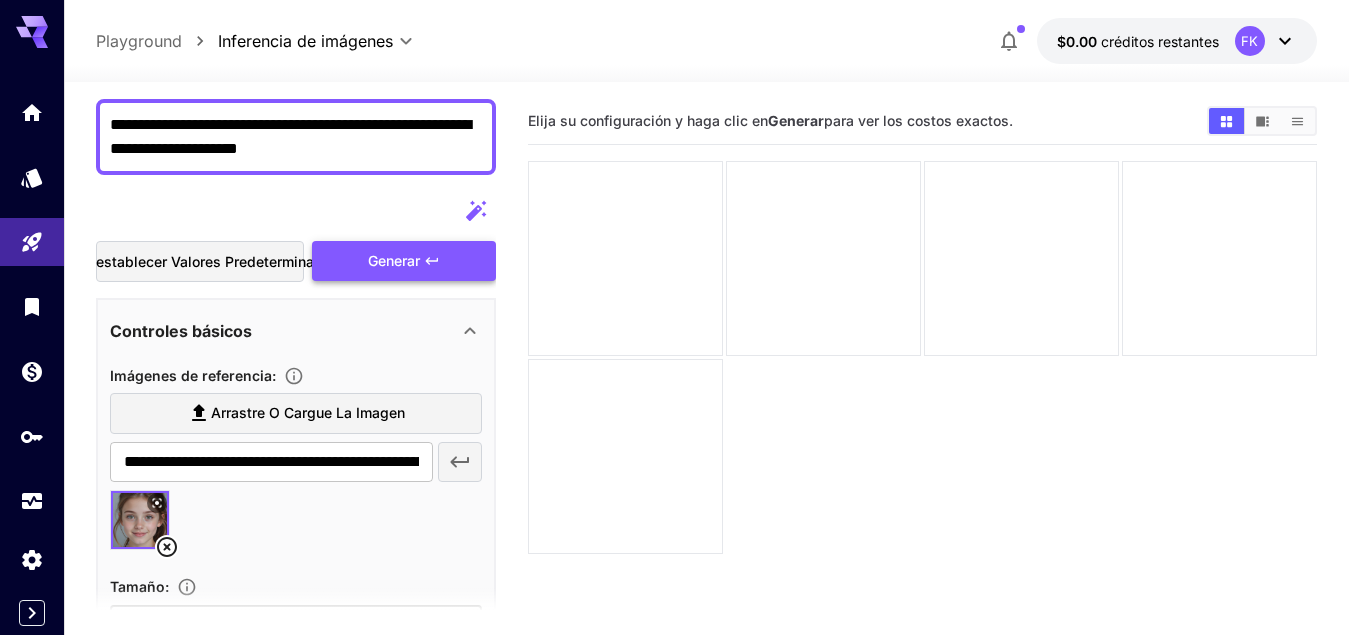 click on "Generar" at bounding box center [394, 260] 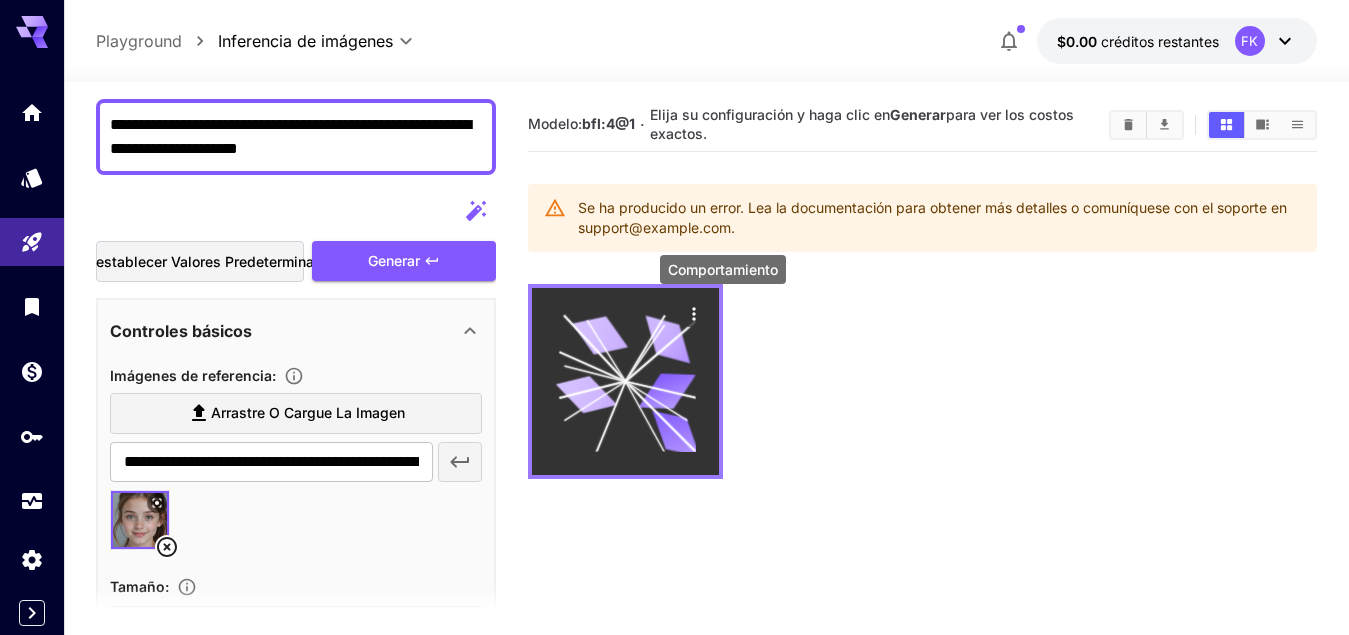 click 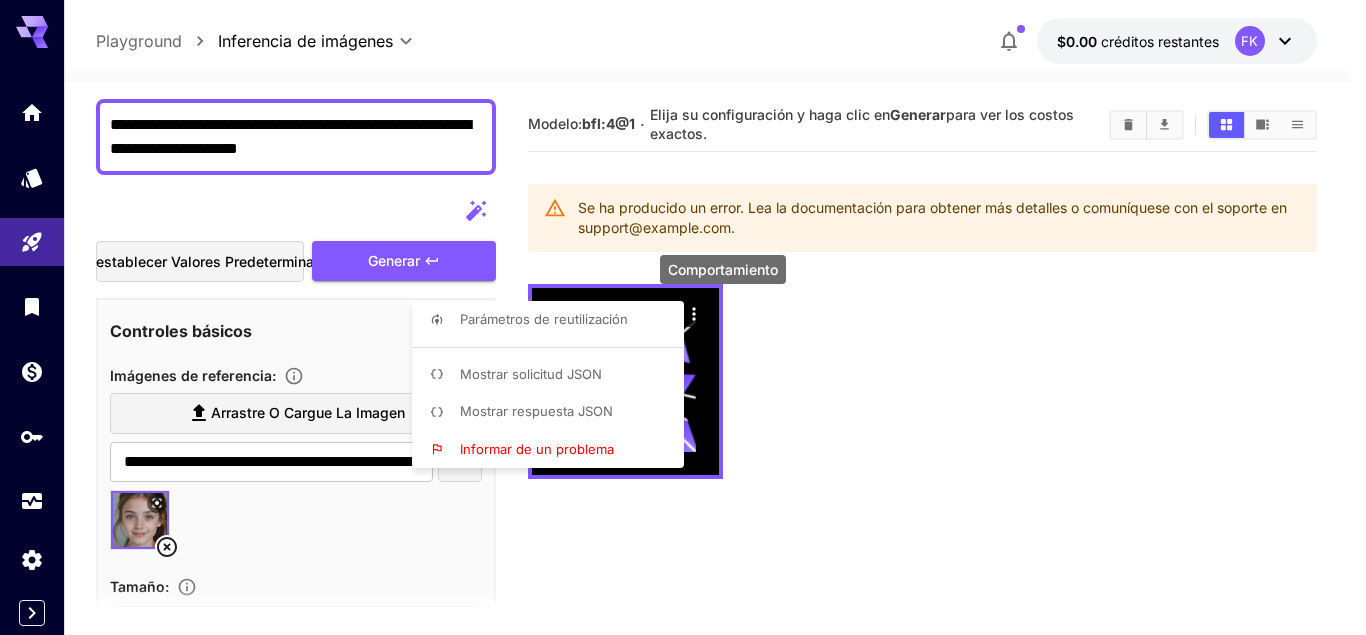 click at bounding box center (683, 317) 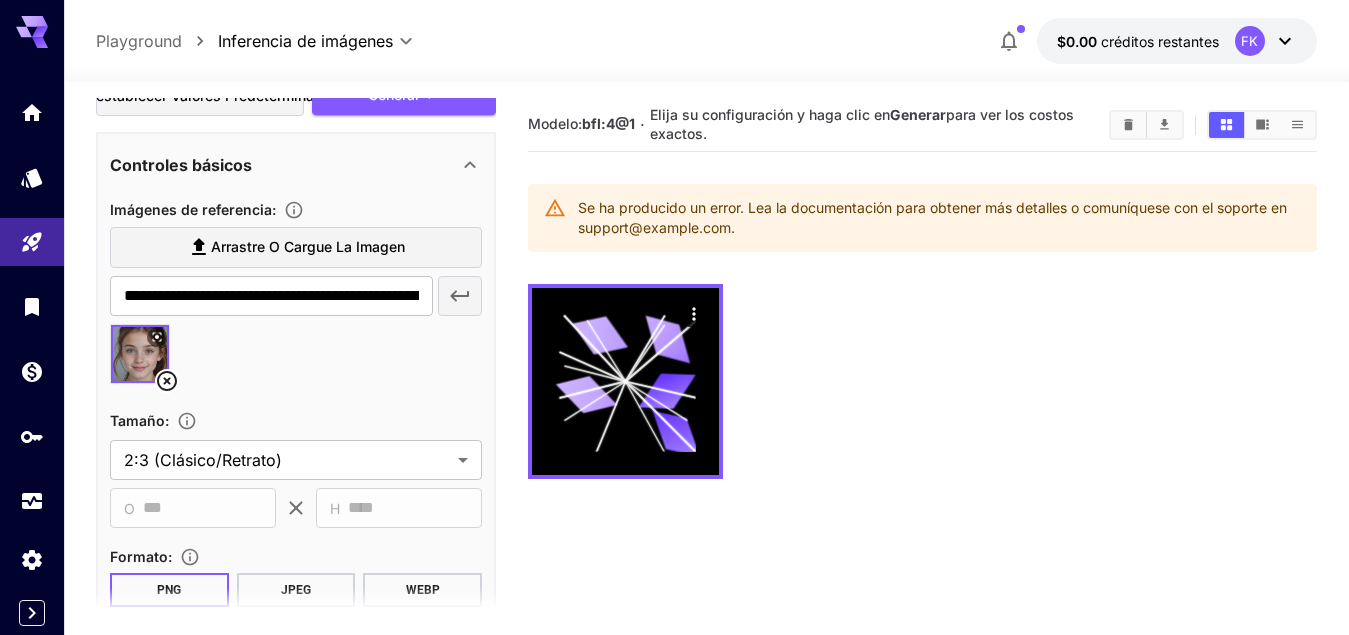 scroll, scrollTop: 167, scrollLeft: 0, axis: vertical 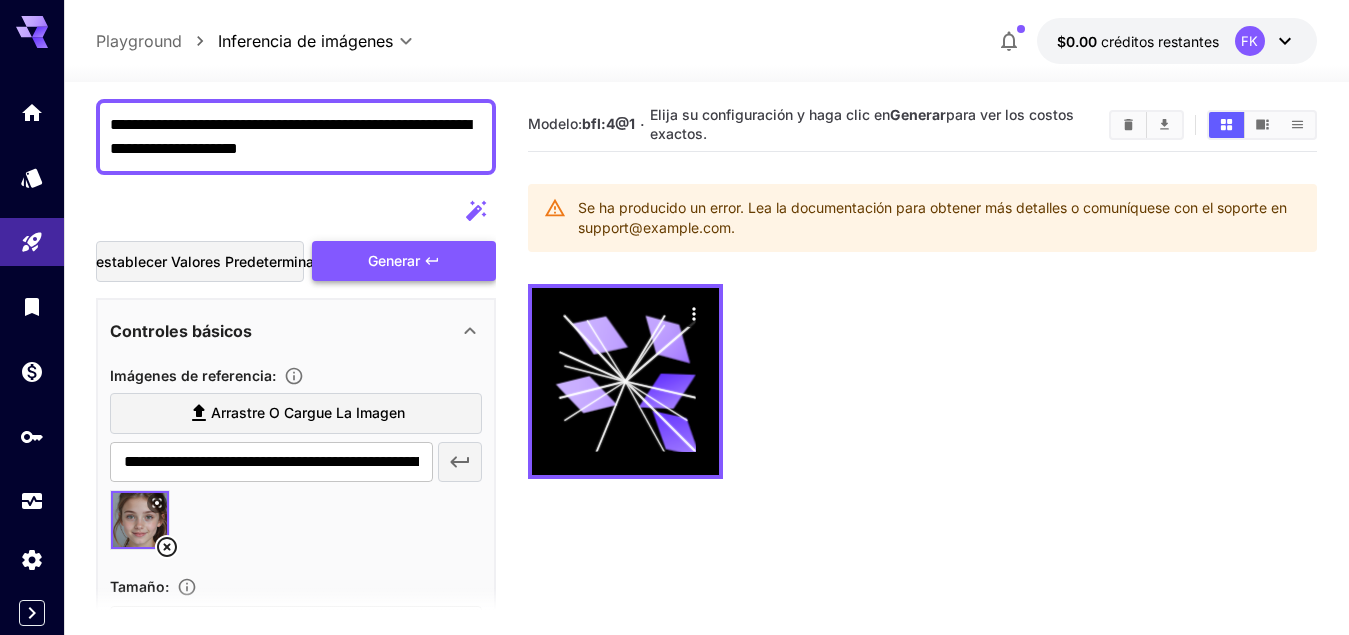 click on "Generar" at bounding box center [394, 260] 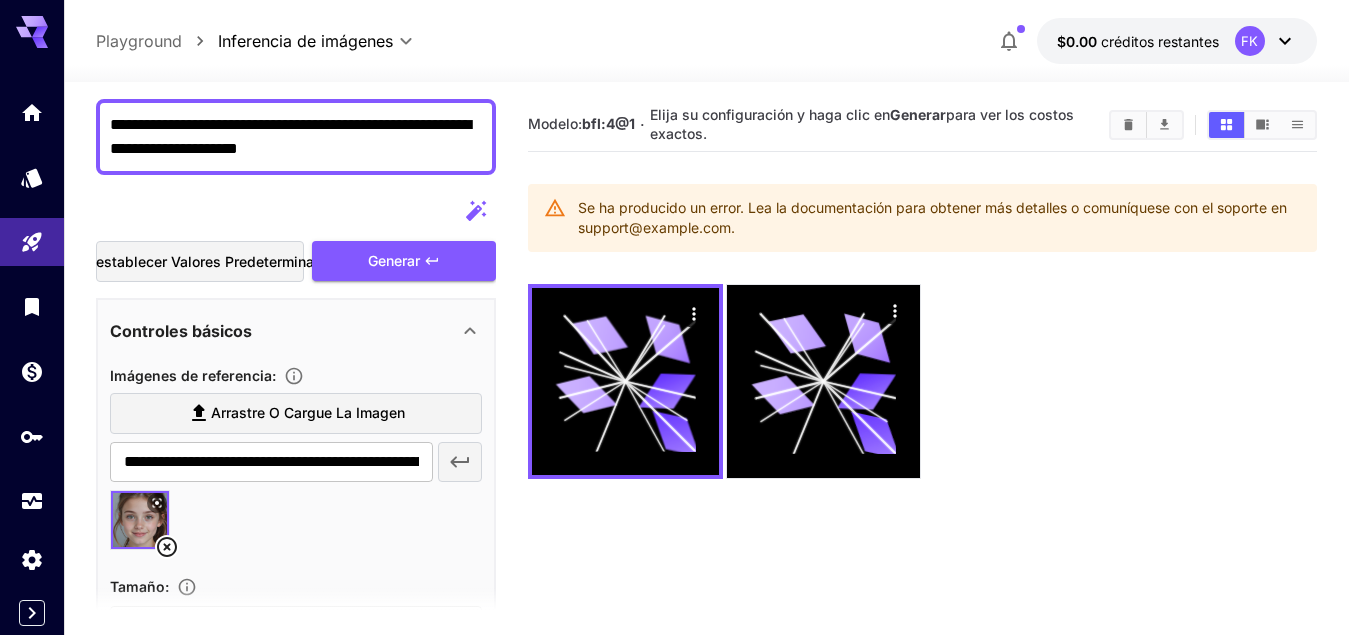 click 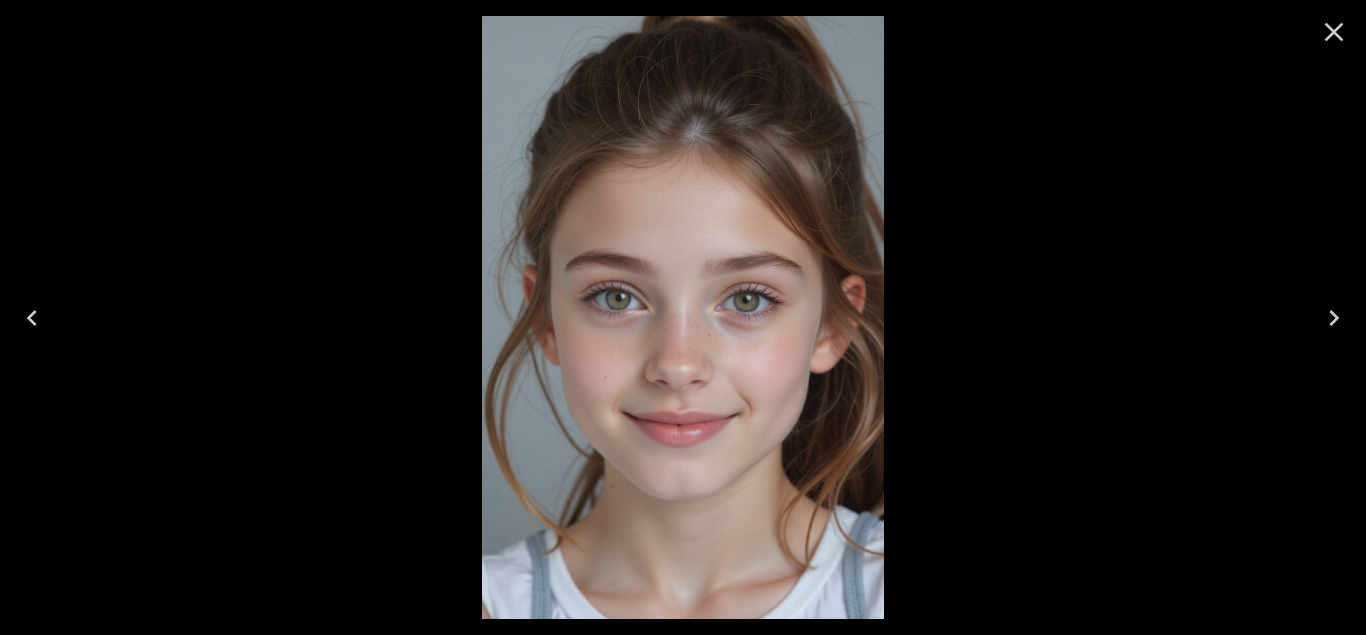 click 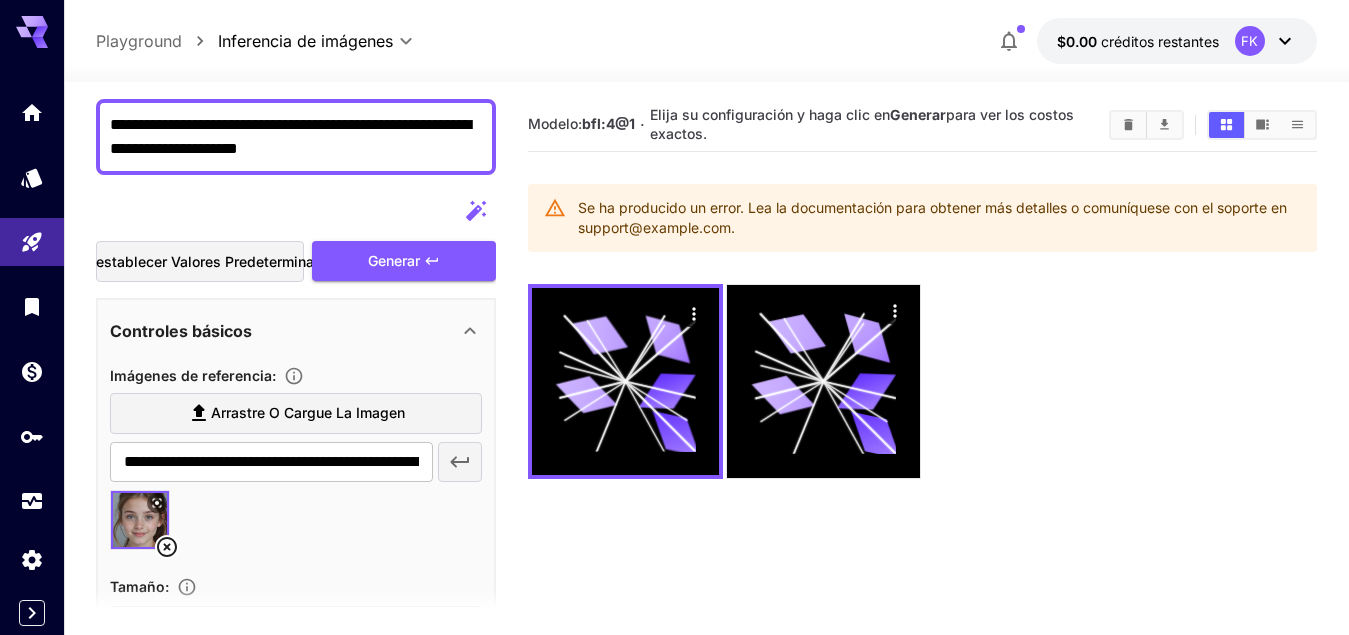 click 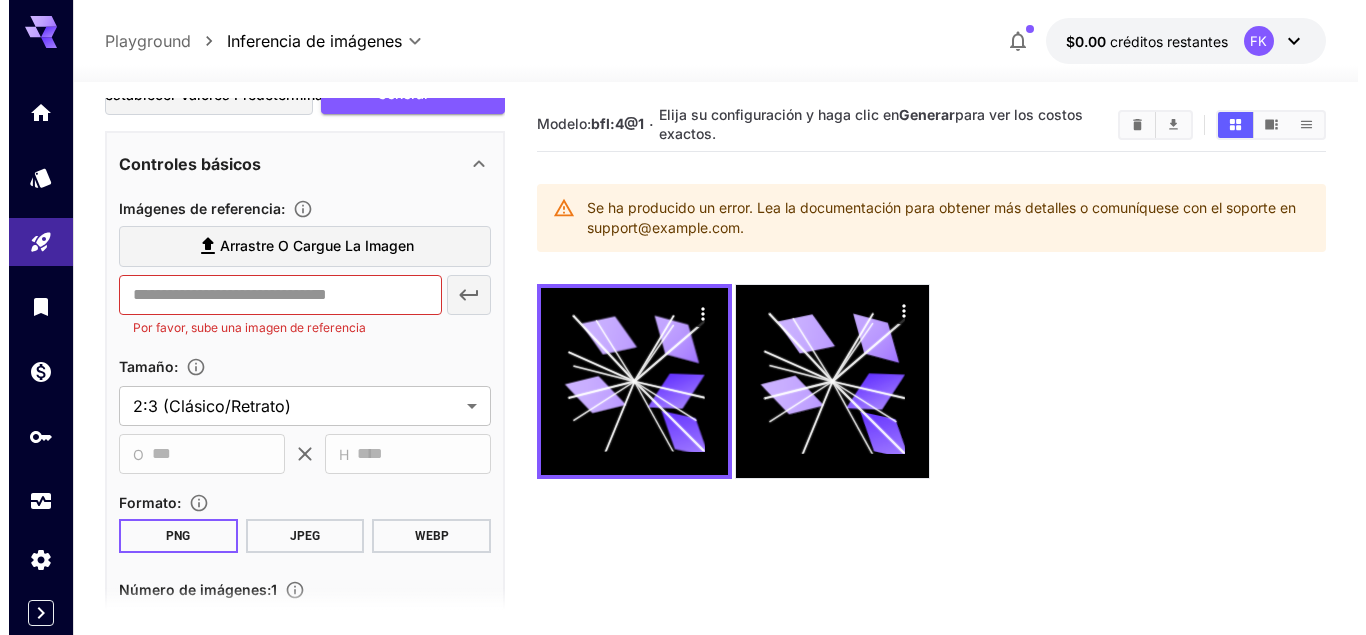 scroll, scrollTop: 0, scrollLeft: 0, axis: both 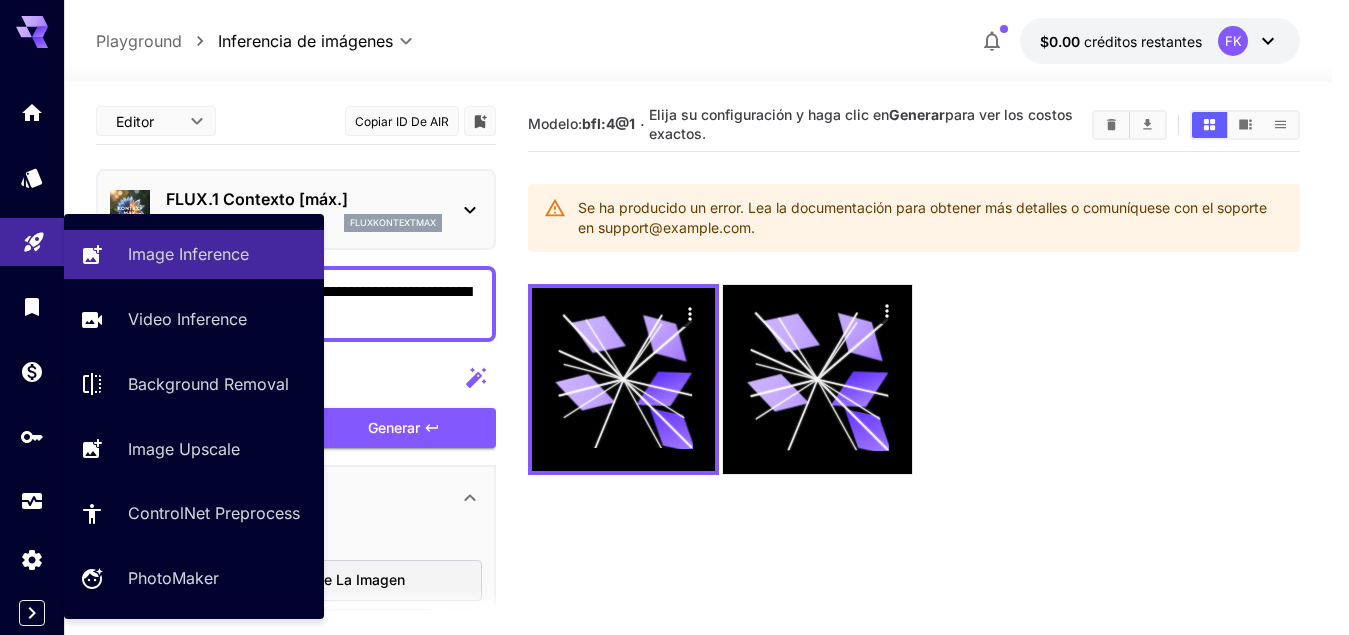 drag, startPoint x: 322, startPoint y: 312, endPoint x: 49, endPoint y: 227, distance: 285.92657 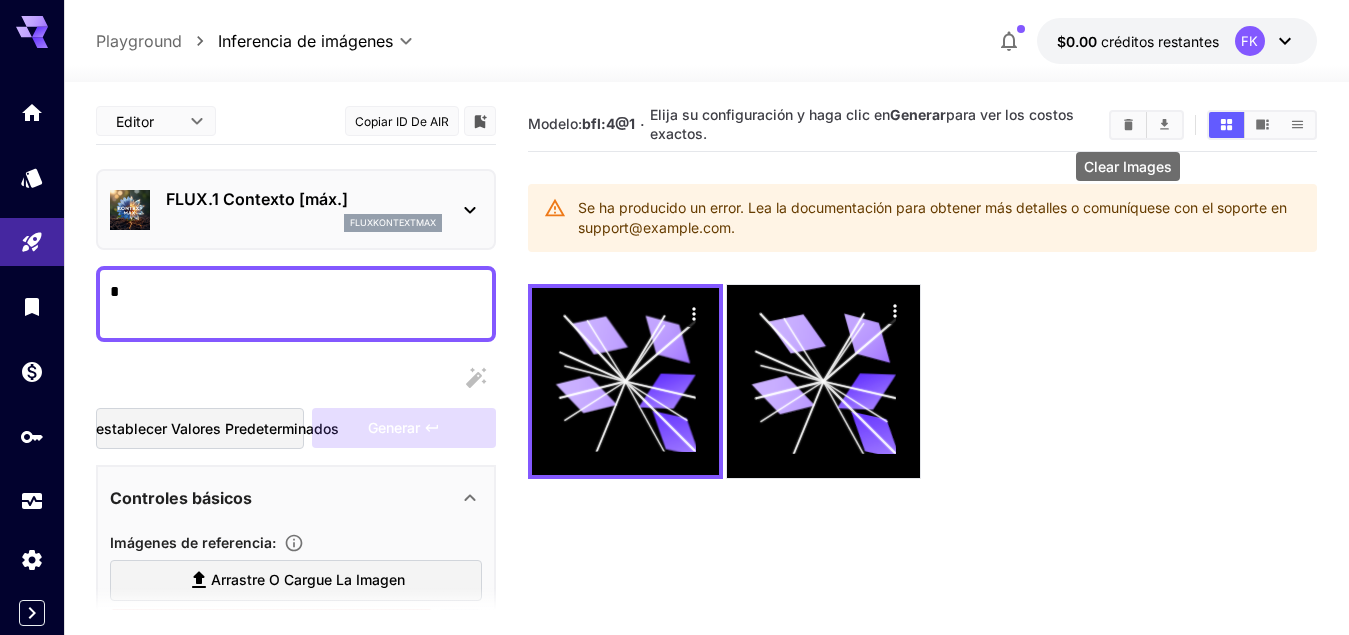 type 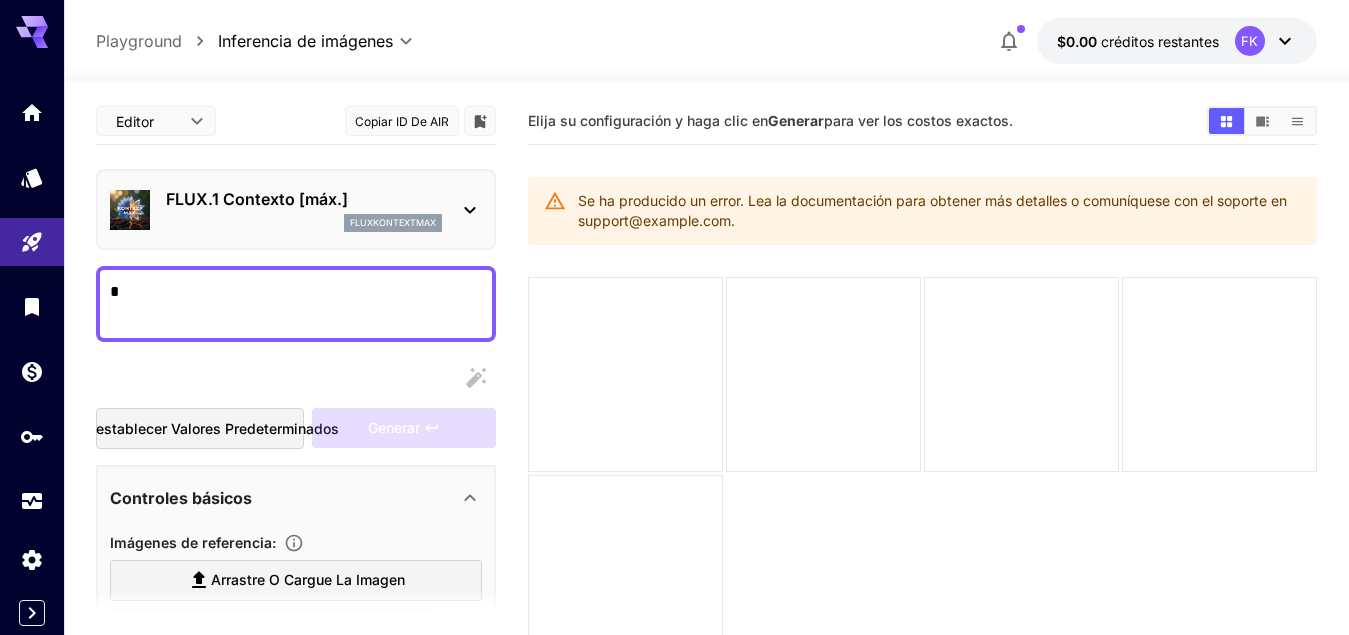 click 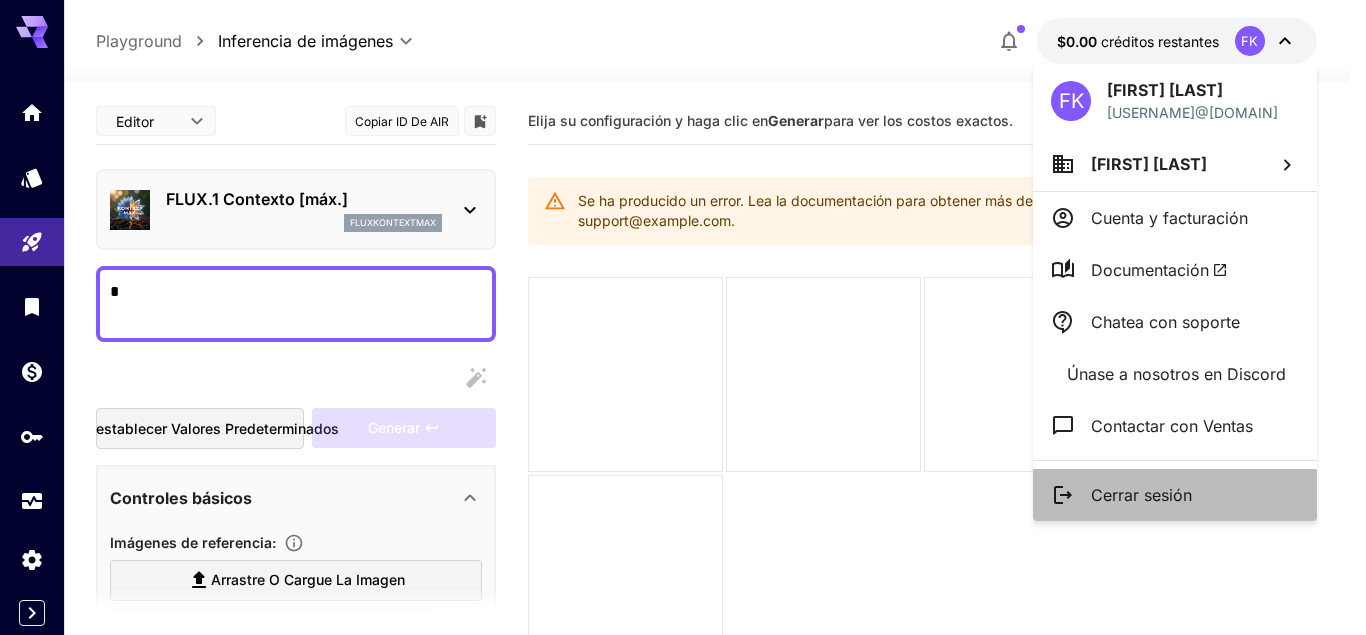 click on "Cerrar sesión" at bounding box center [1141, 495] 